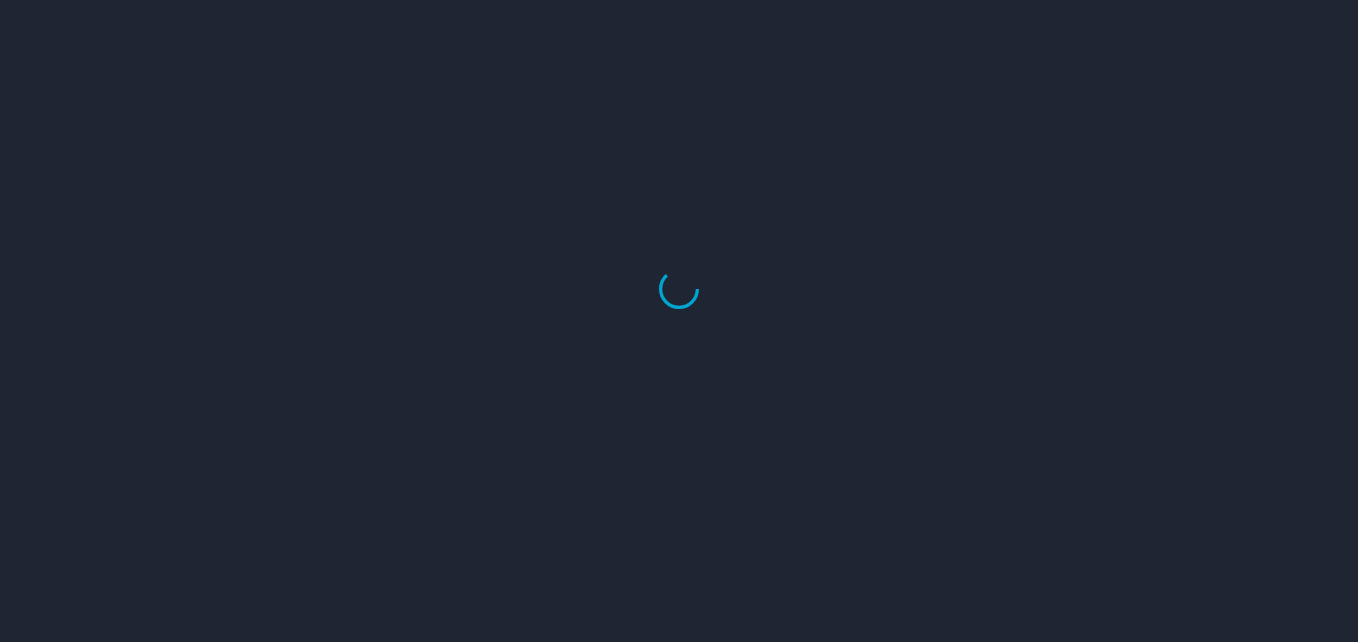 scroll, scrollTop: 0, scrollLeft: 0, axis: both 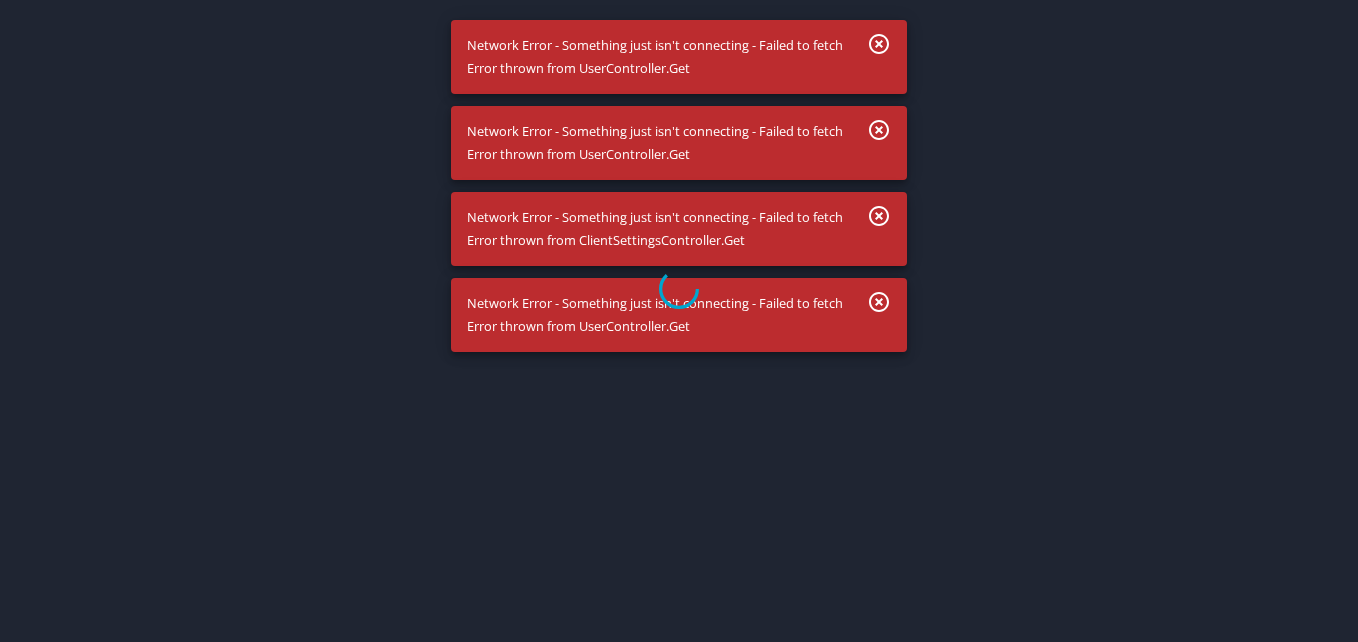 click at bounding box center (679, 289) 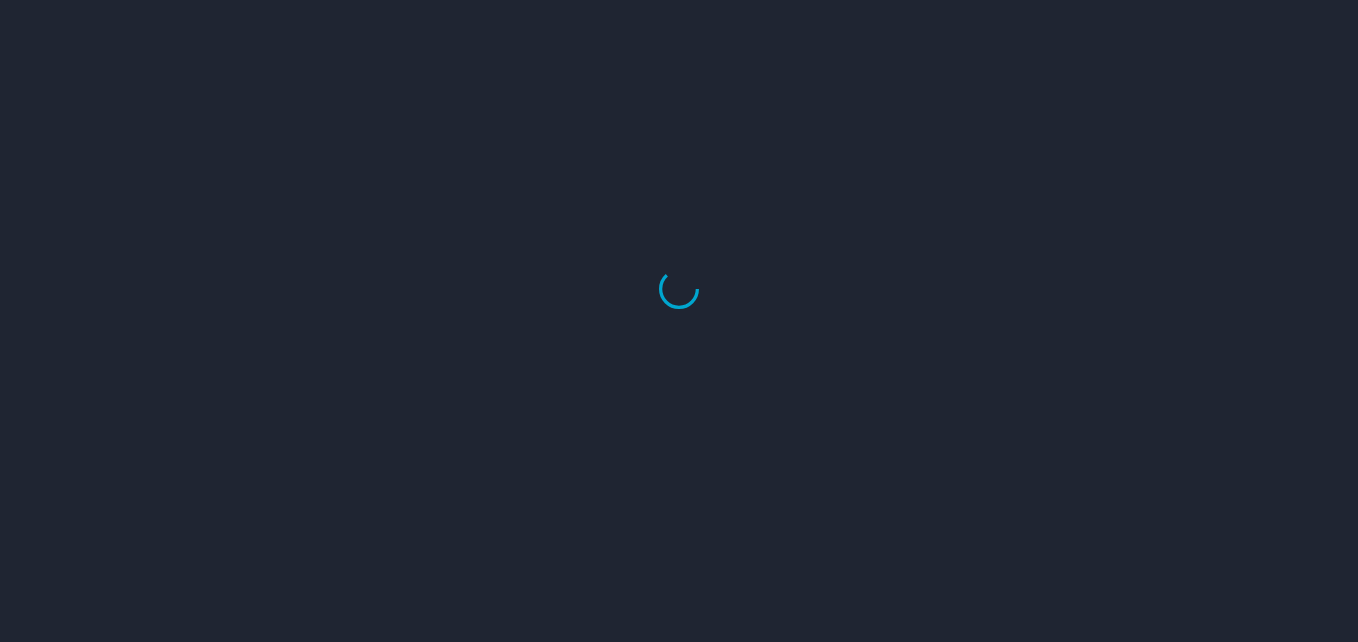 scroll, scrollTop: 0, scrollLeft: 0, axis: both 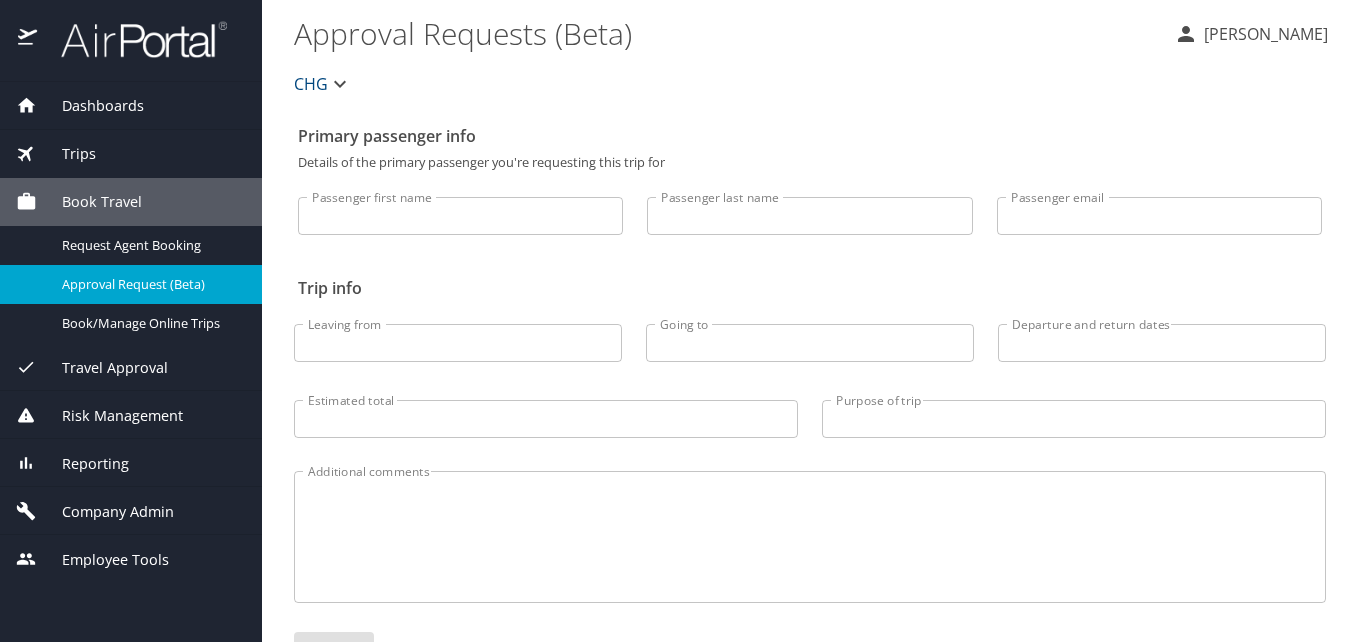 click on "Dashboards" at bounding box center [131, 106] 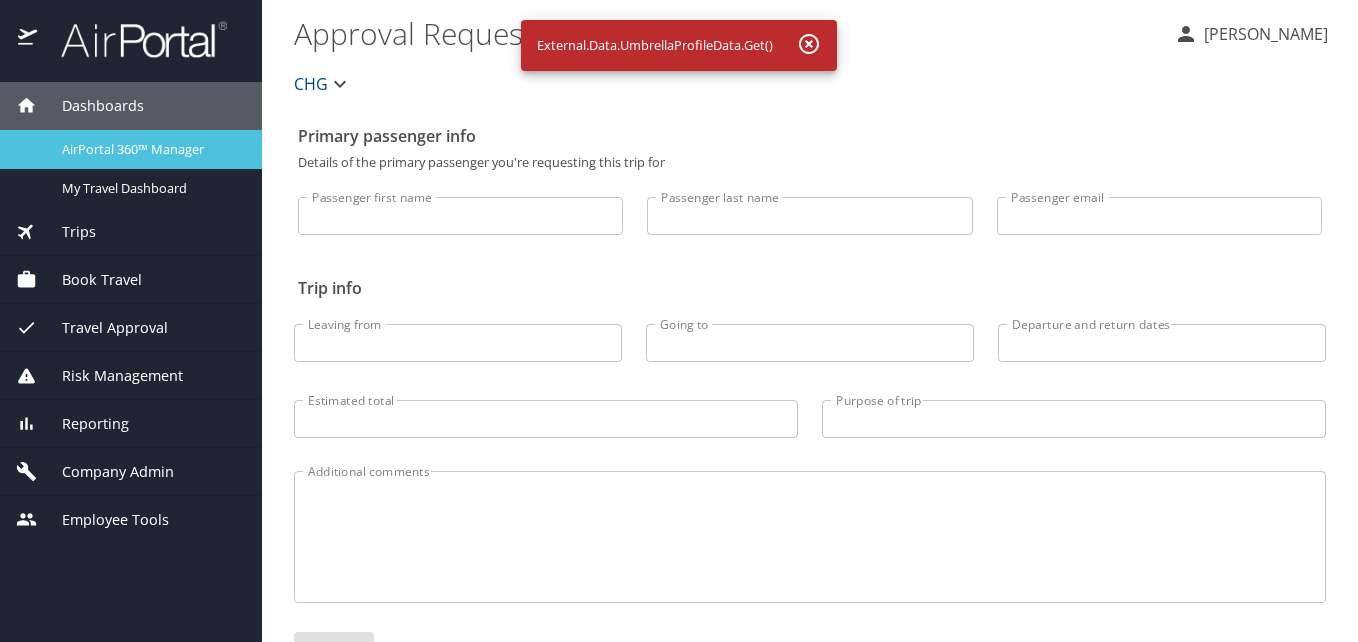 click on "AirPortal 360™ Manager" at bounding box center (150, 149) 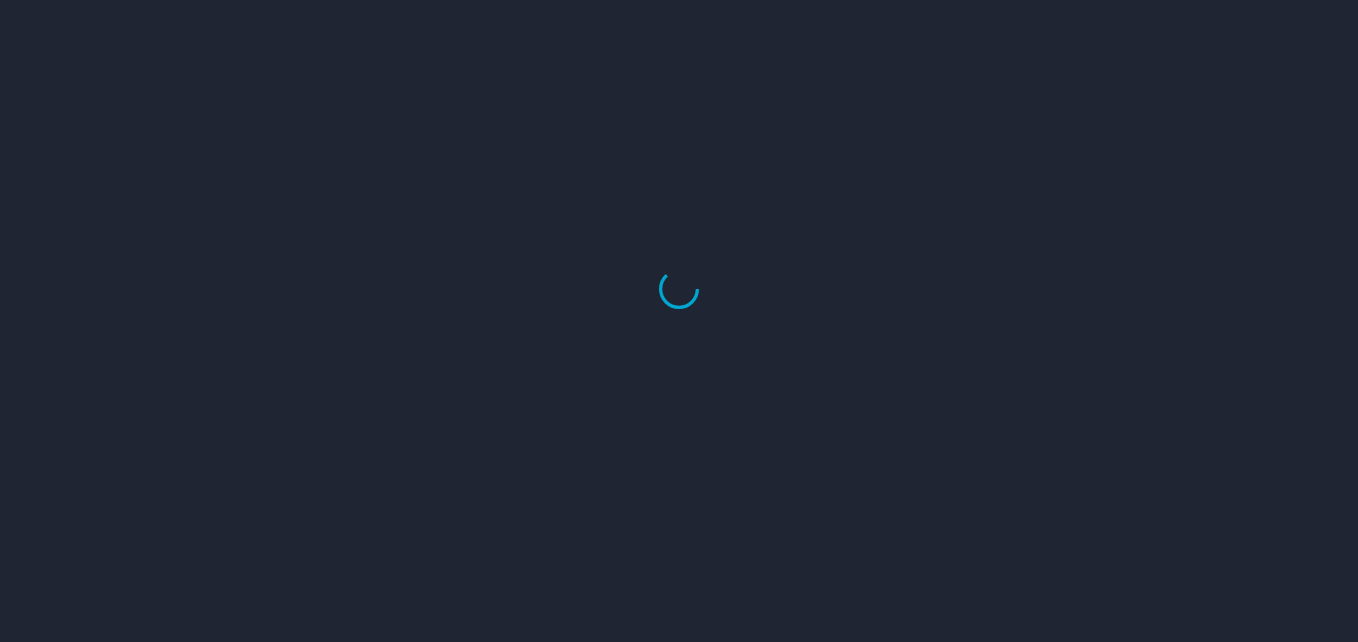 scroll, scrollTop: 0, scrollLeft: 0, axis: both 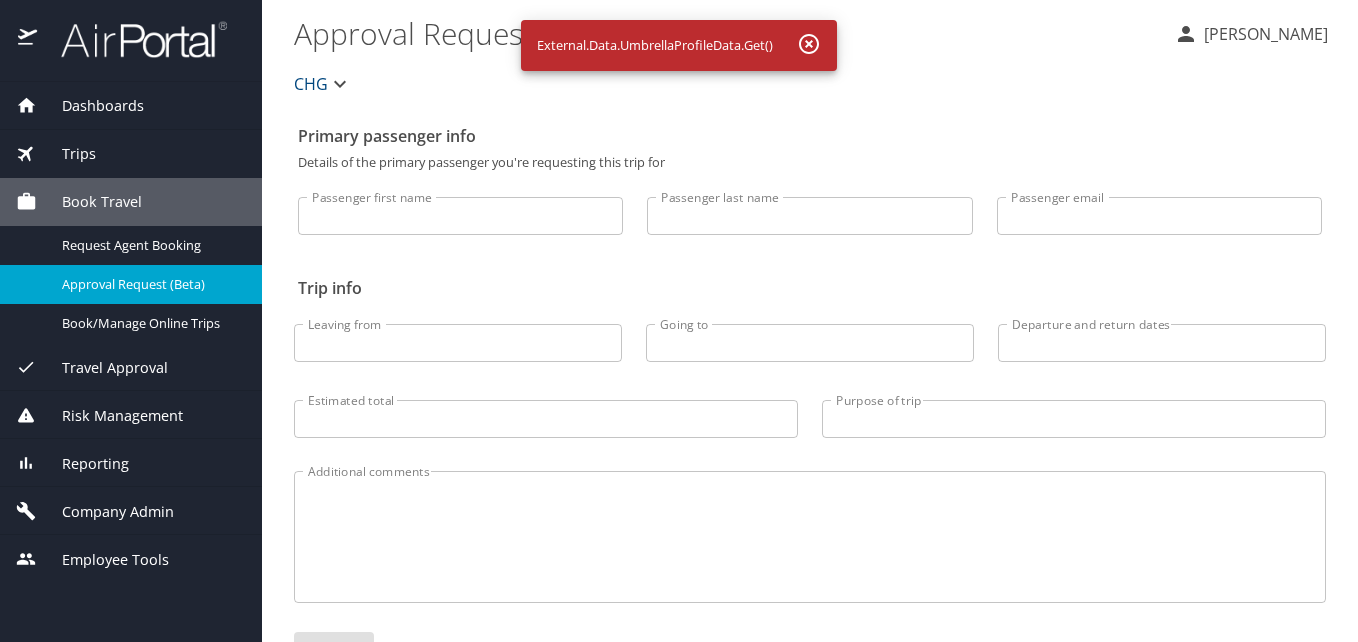 click on "Dashboards" at bounding box center [90, 106] 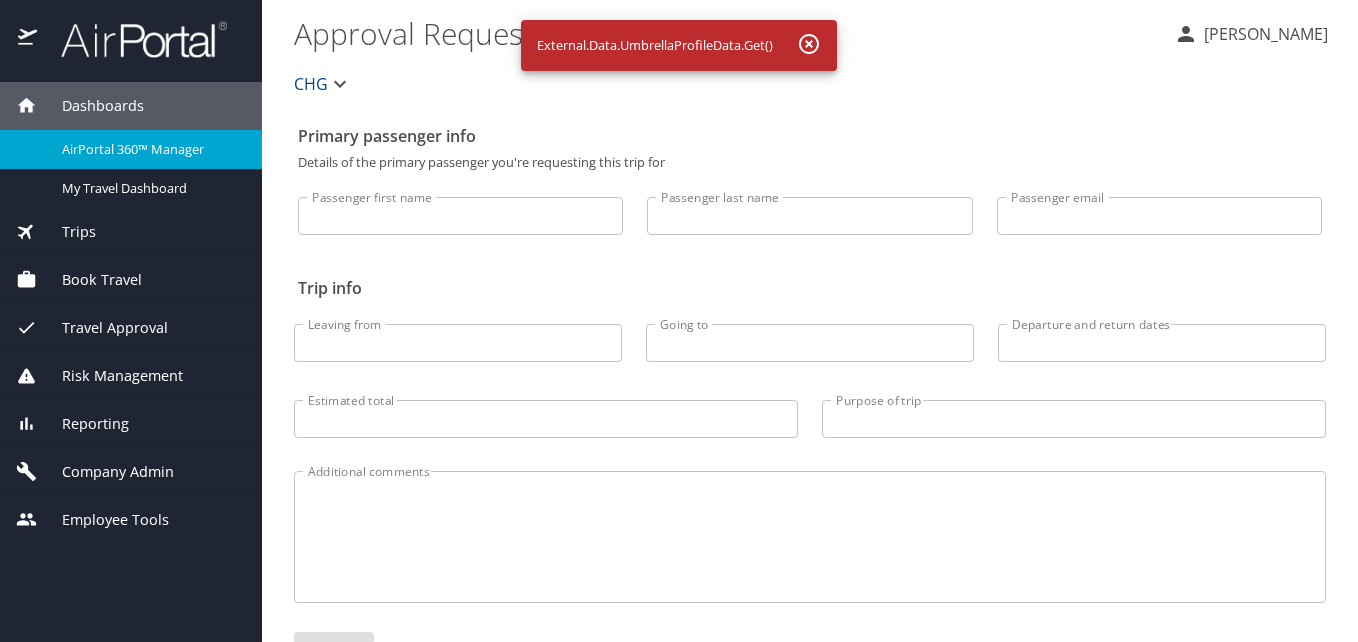 click on "AirPortal 360™ Manager" at bounding box center (150, 149) 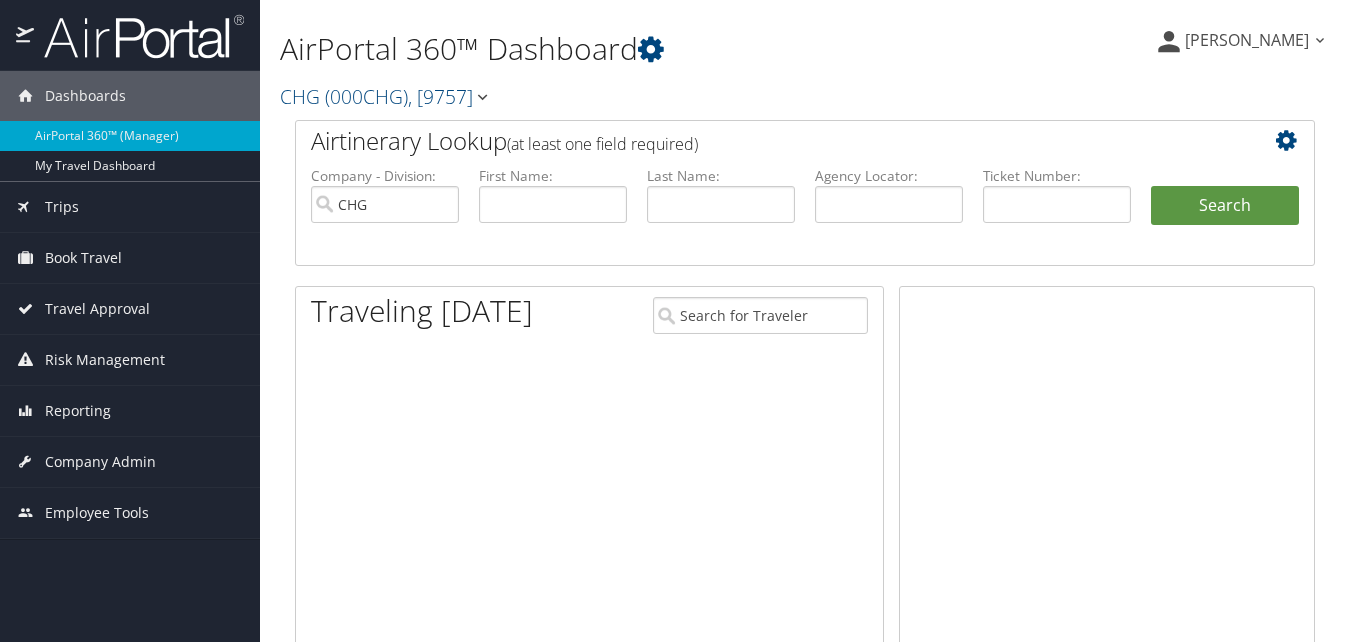 scroll, scrollTop: 0, scrollLeft: 0, axis: both 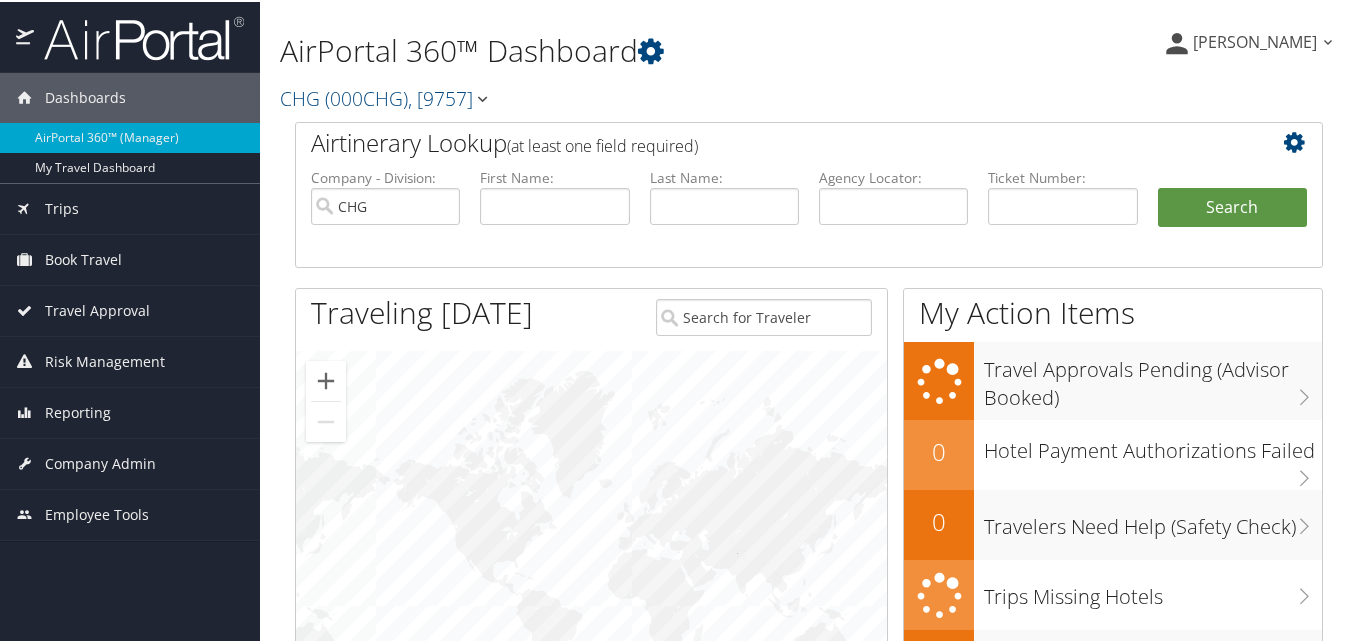 click on "Agency Locator:" at bounding box center (893, 212) 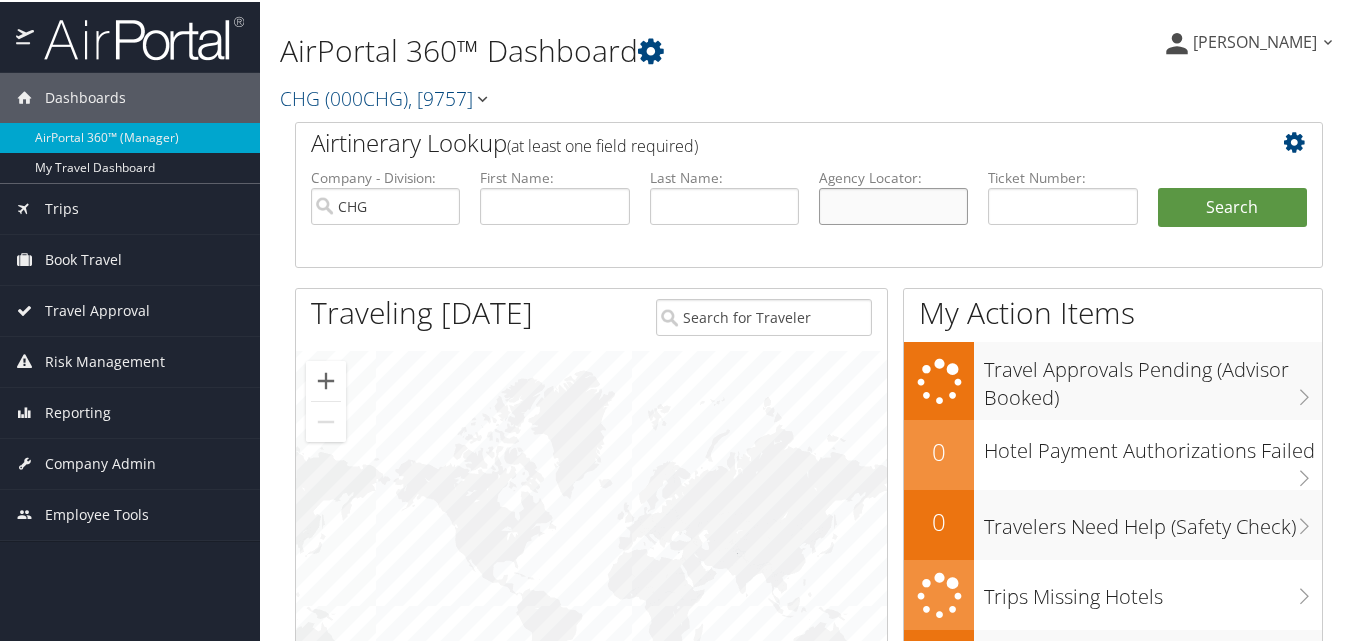 click at bounding box center (893, 204) 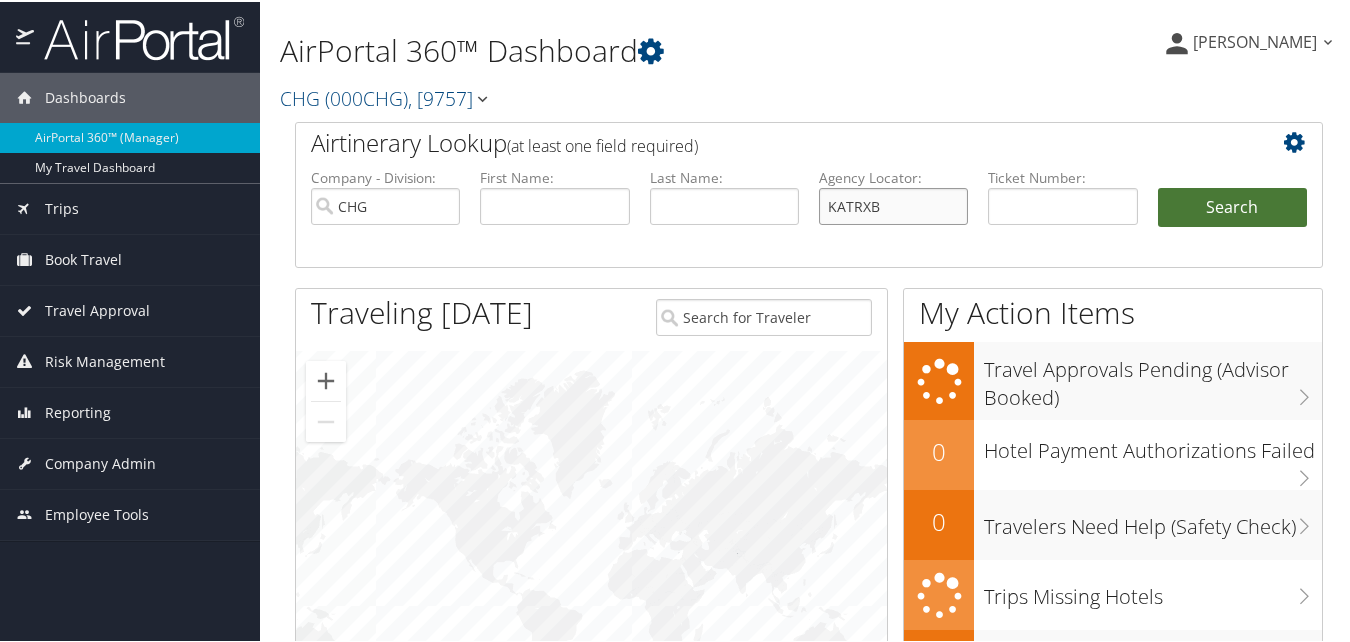 type on "KATRXB" 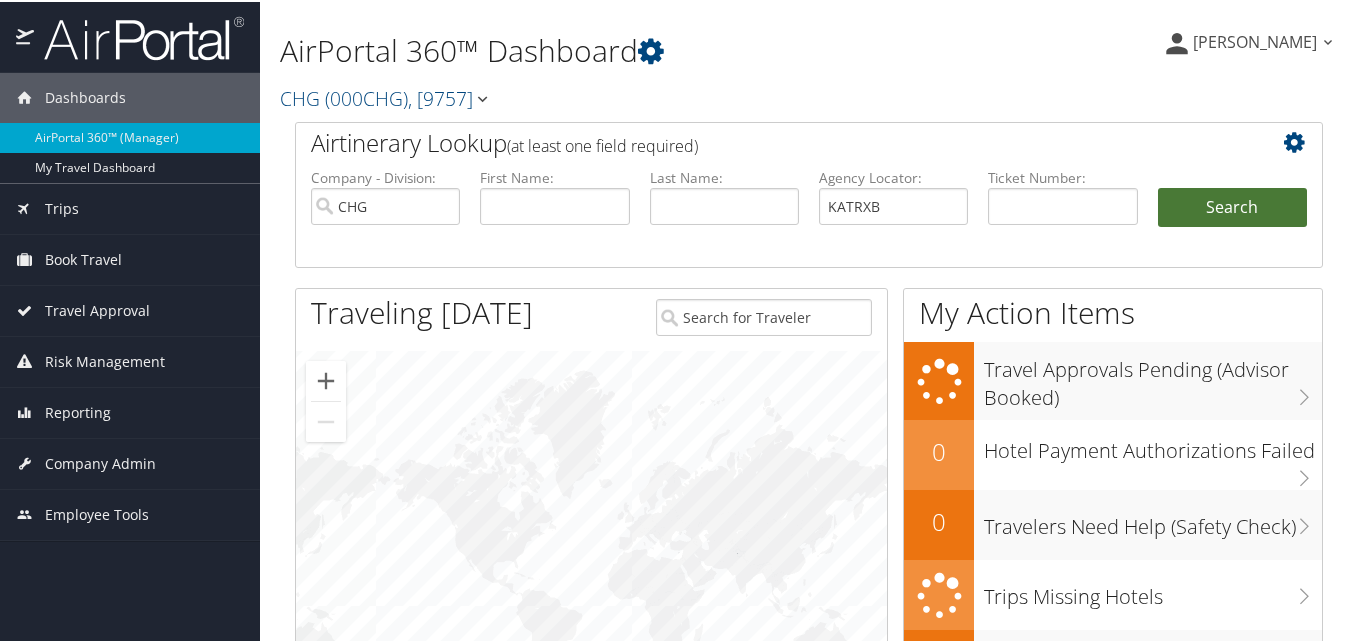 click on "Search" at bounding box center [1232, 206] 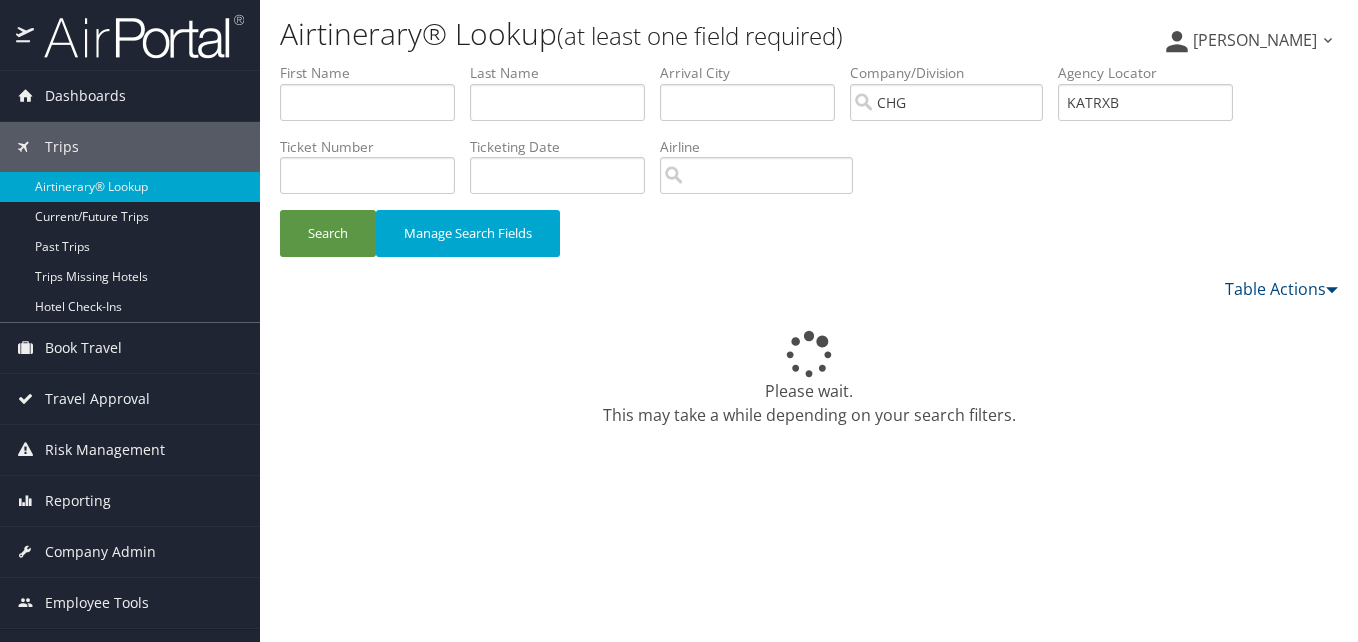 scroll, scrollTop: 0, scrollLeft: 0, axis: both 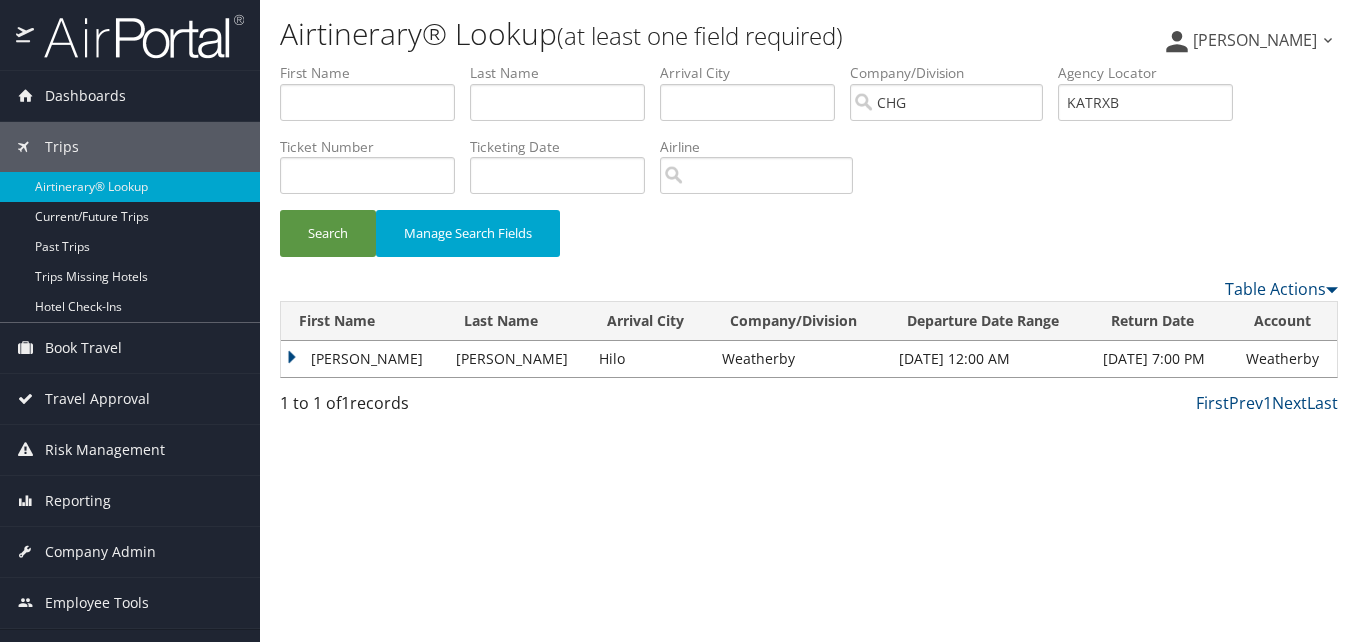 click on "Clayton" at bounding box center (363, 359) 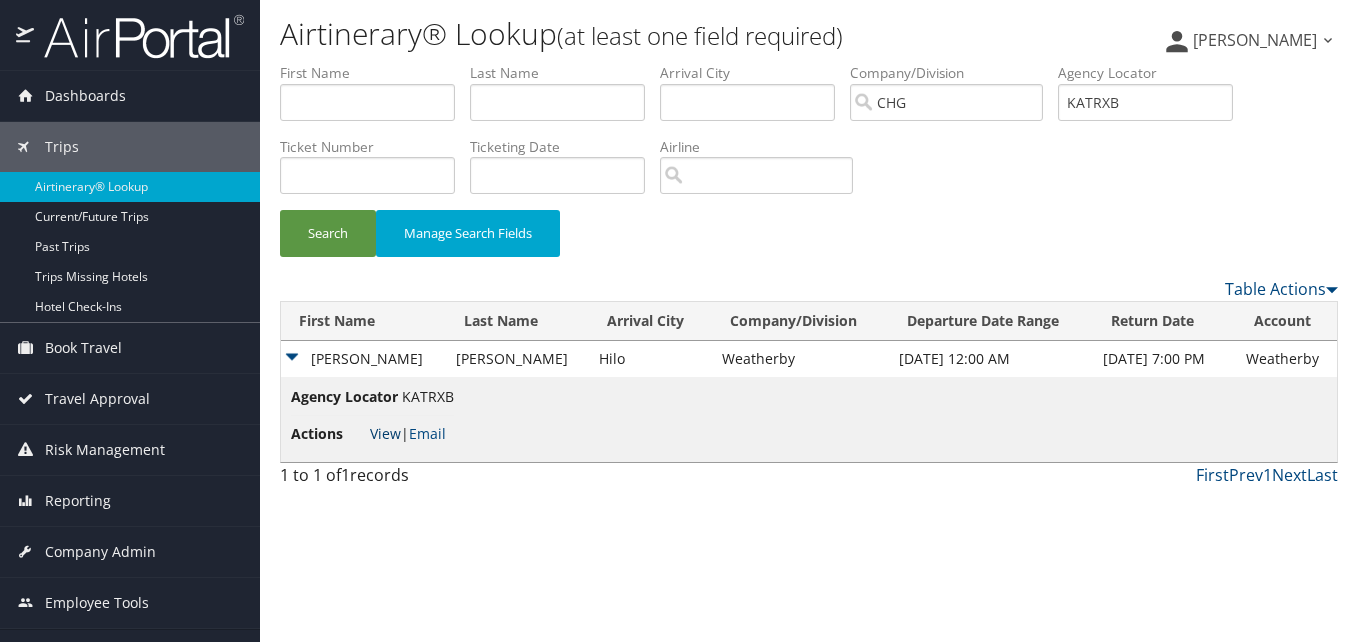 click on "View" at bounding box center (385, 433) 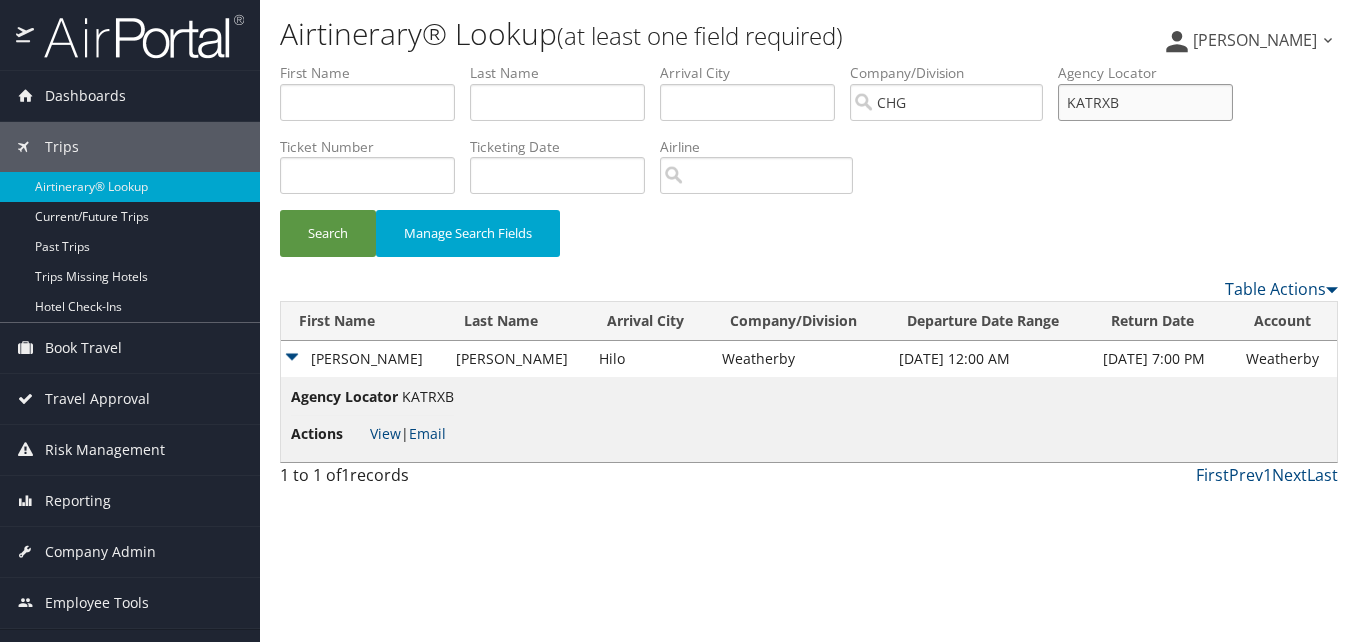 paste on "OQXCTN" 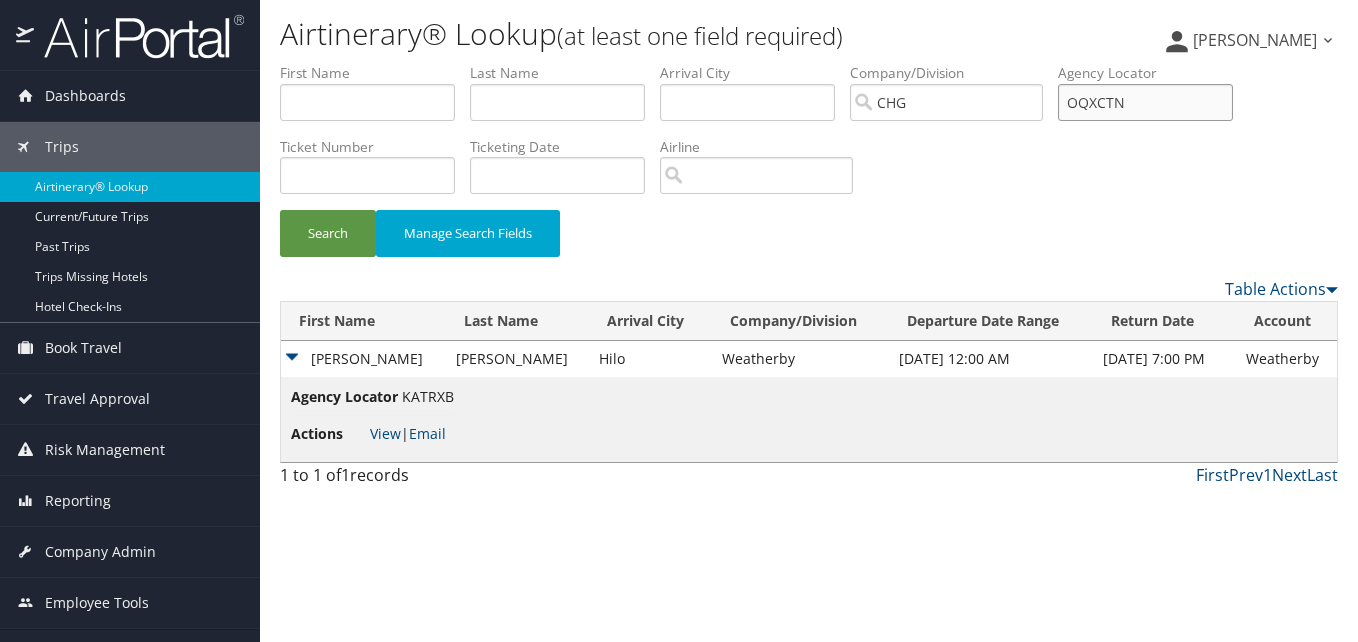drag, startPoint x: 1138, startPoint y: 100, endPoint x: 1037, endPoint y: 118, distance: 102.59142 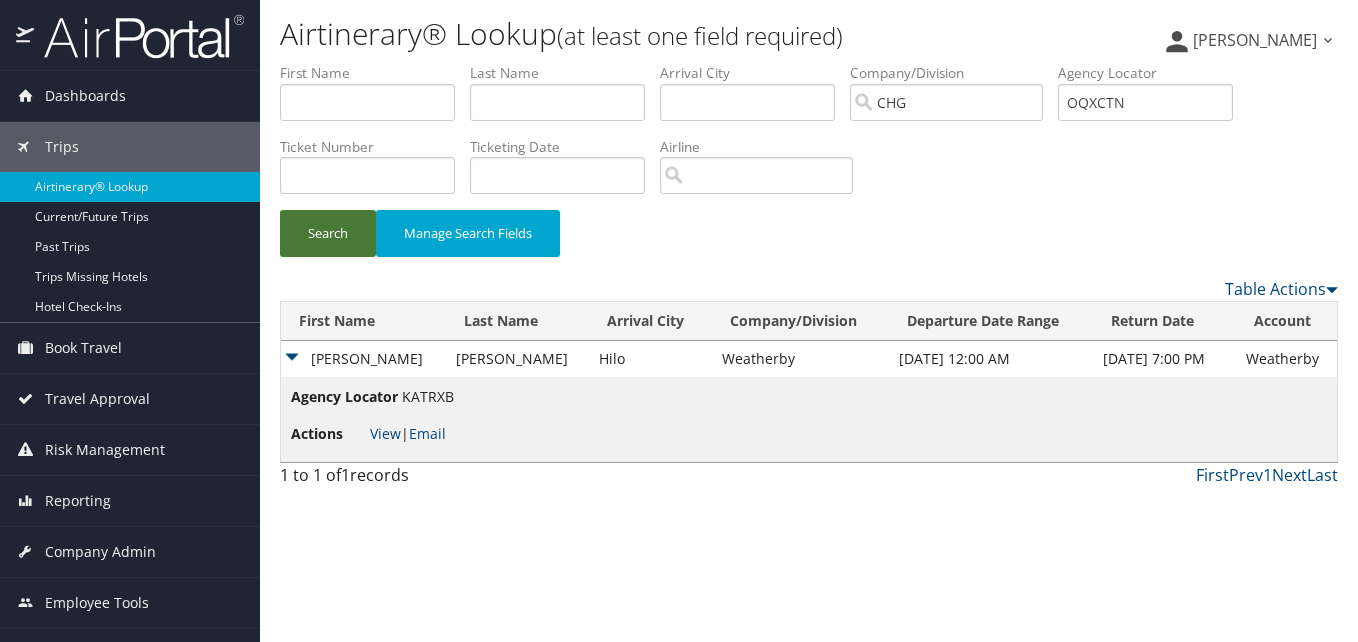 click on "Search" at bounding box center [328, 233] 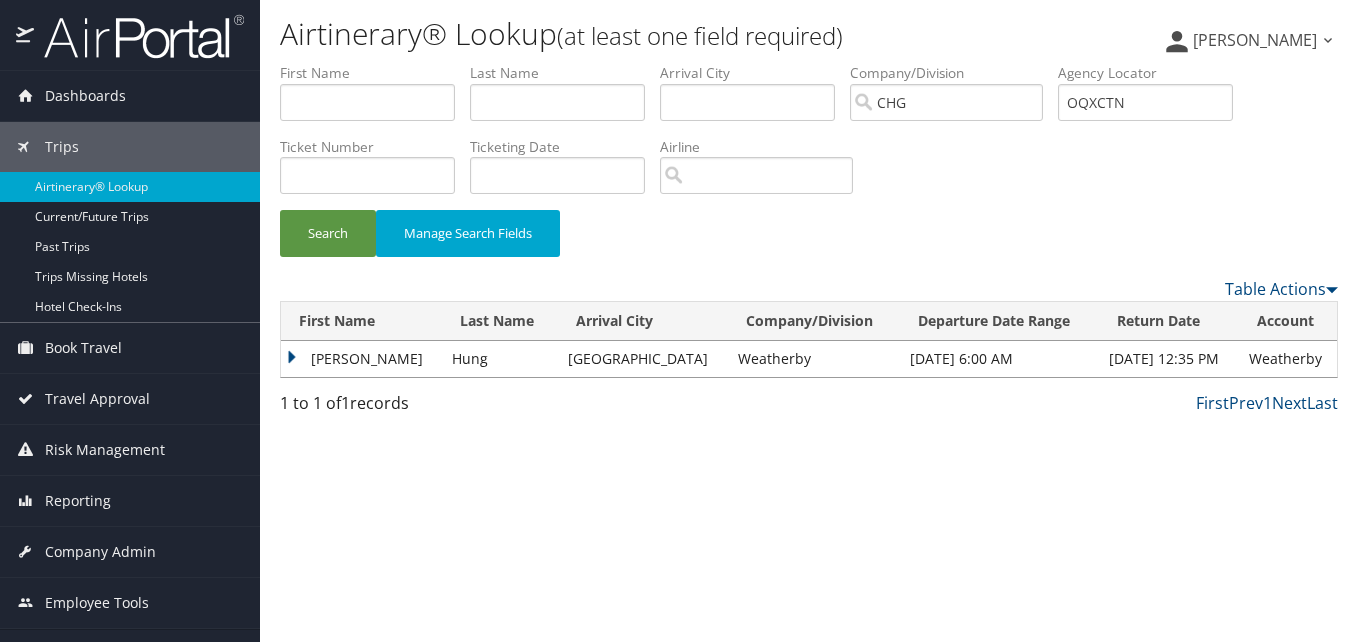 click on "Olivia" at bounding box center [361, 359] 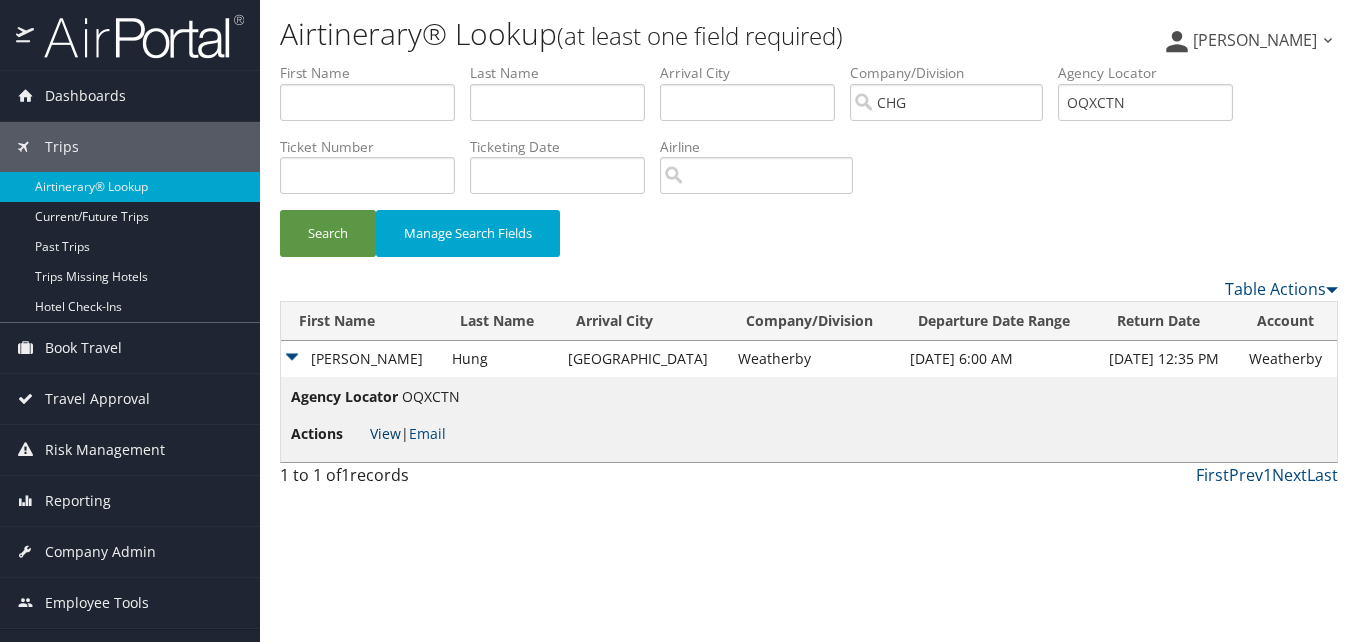 click on "View" at bounding box center [385, 433] 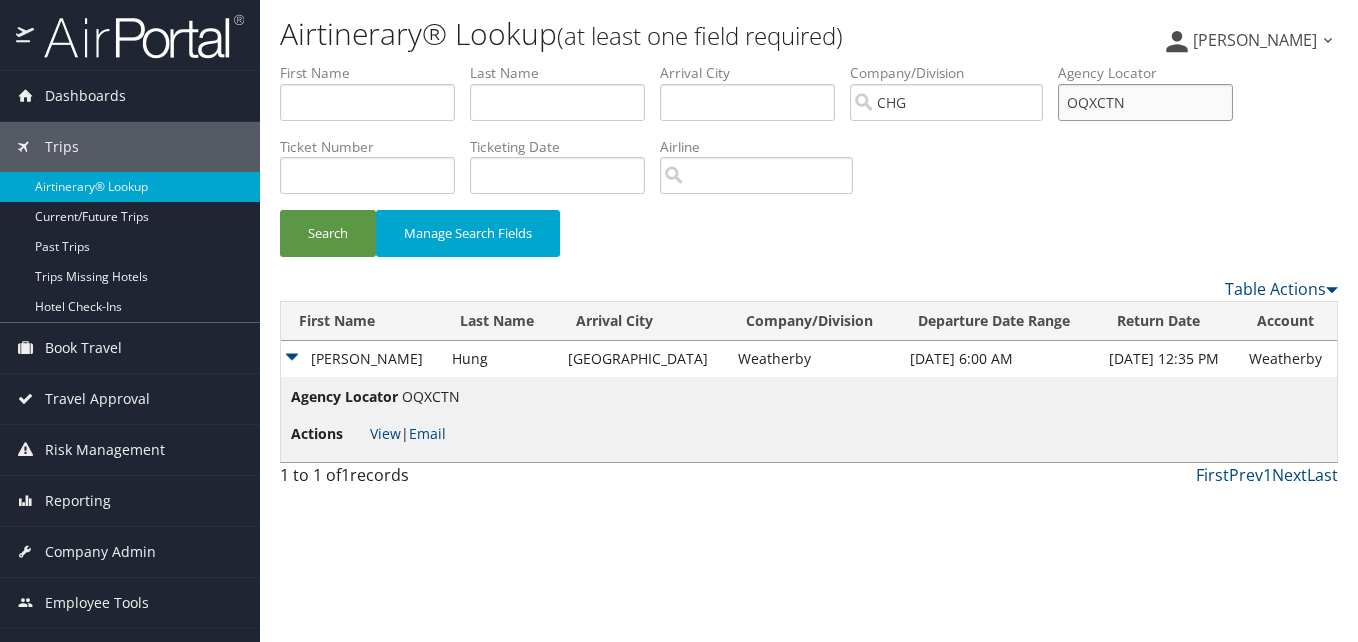 click on "OQXCTN" at bounding box center [1145, 102] 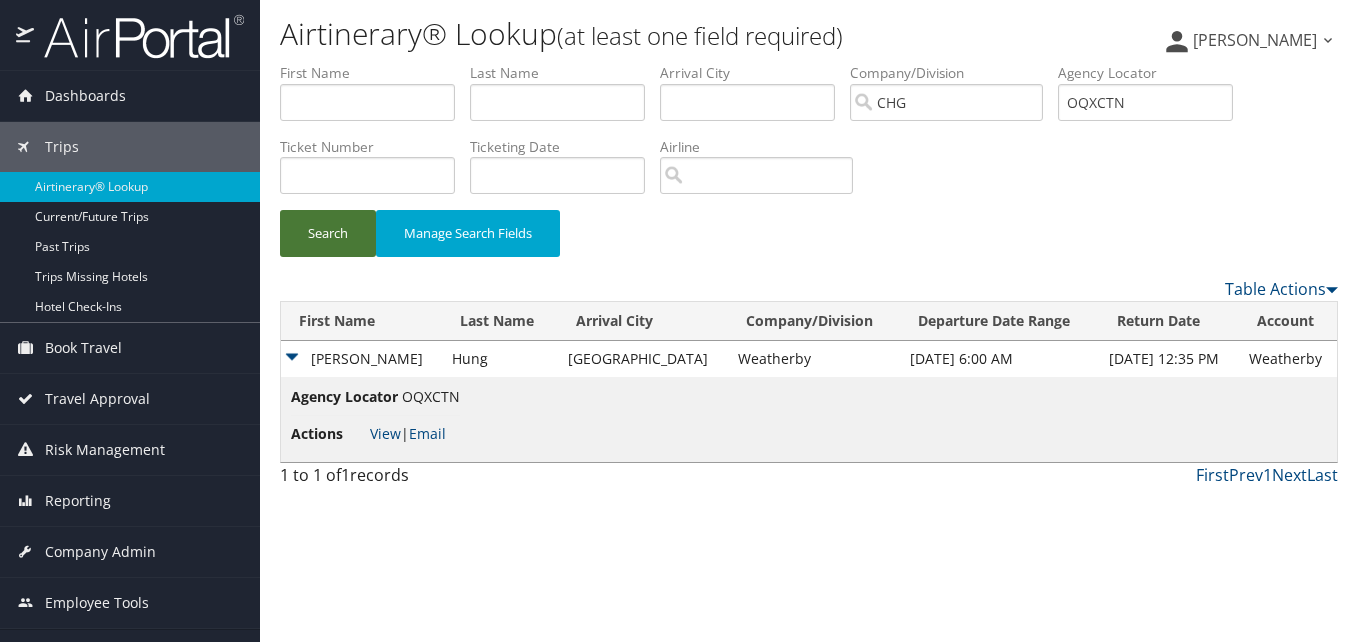 click on "Search" at bounding box center [328, 233] 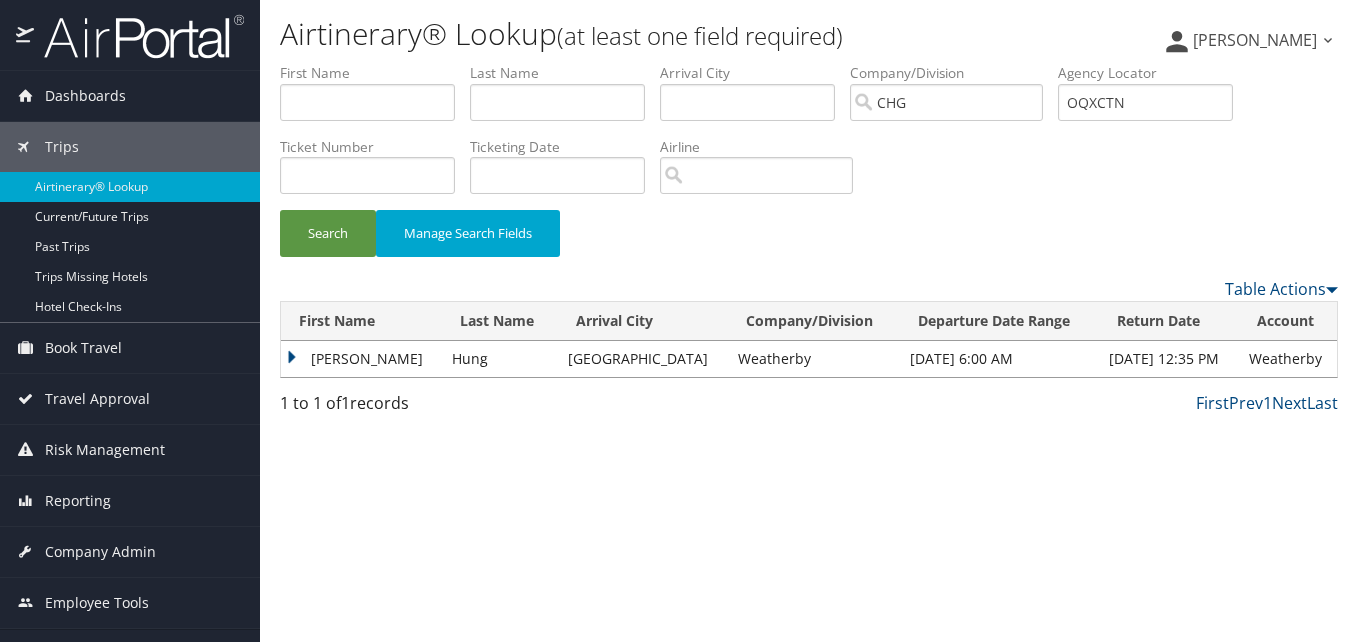 click on "Olivia" at bounding box center (361, 359) 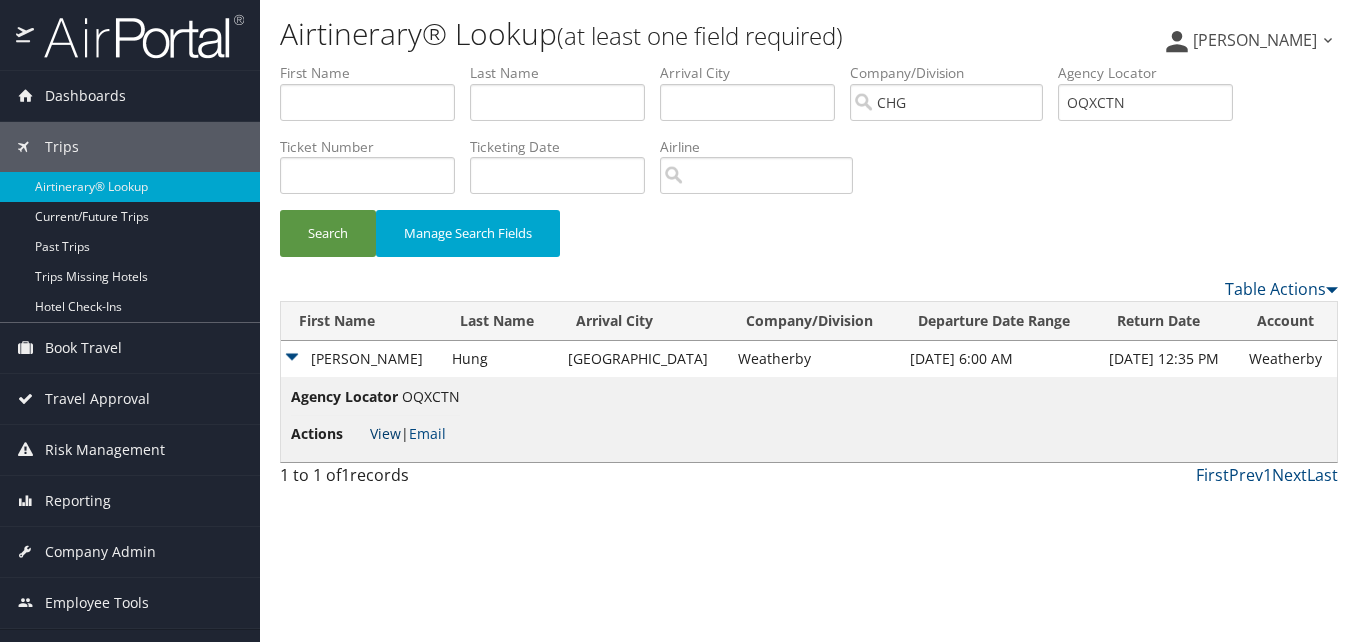 click on "View" at bounding box center (385, 433) 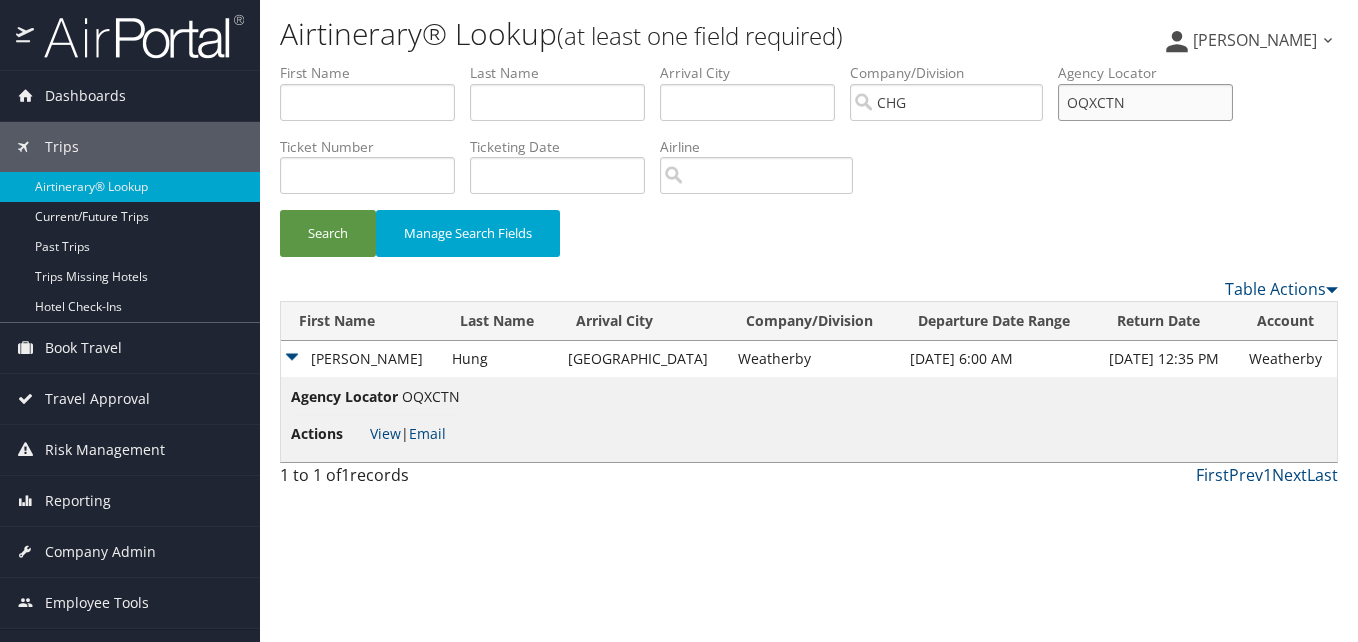 click on "OQXCTN" at bounding box center [1145, 102] 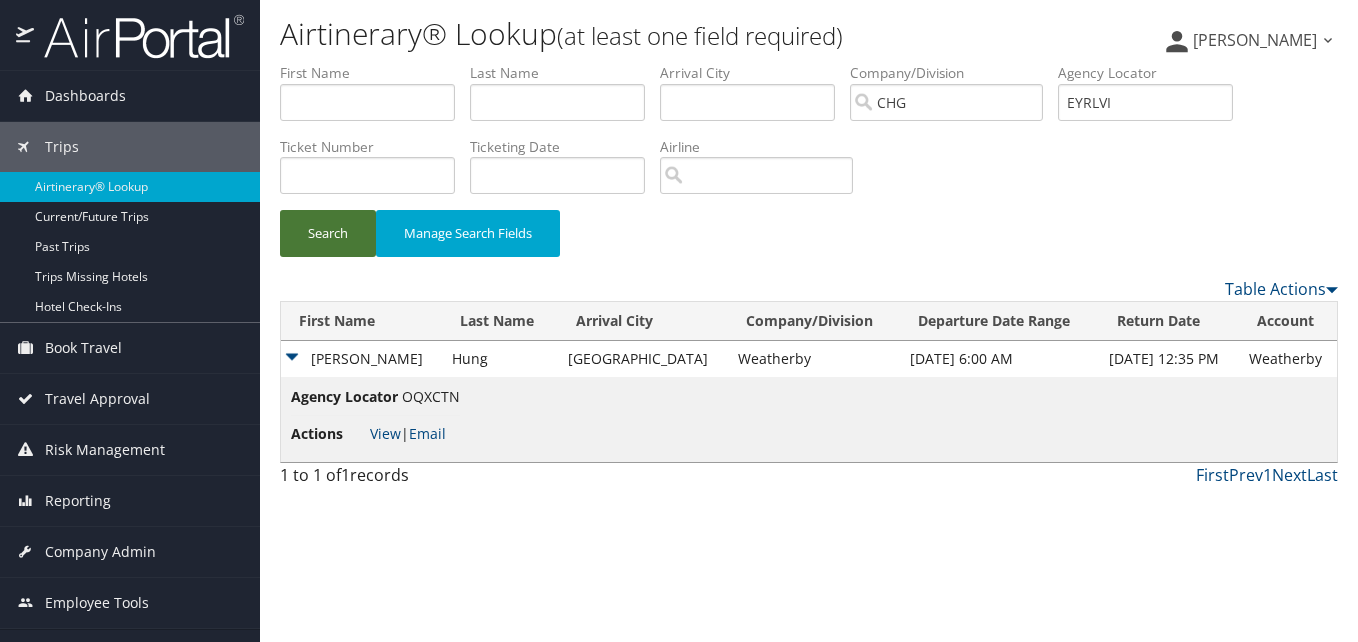 click on "Search" at bounding box center (328, 233) 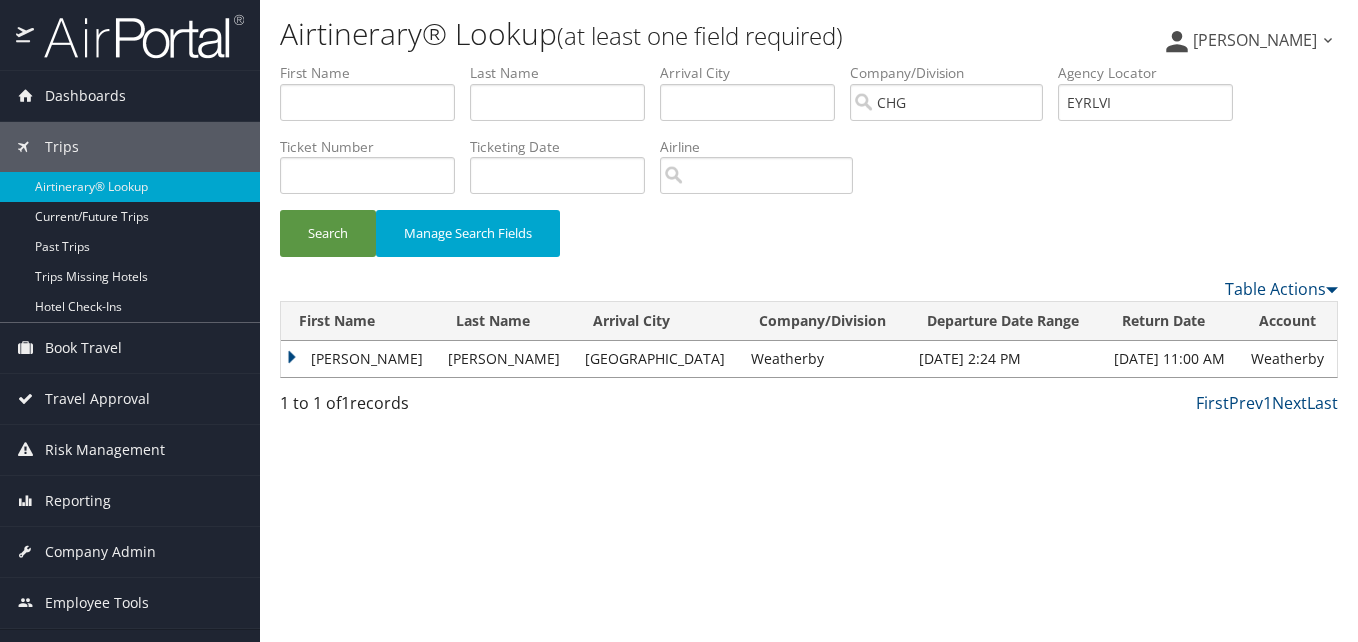 click on "Justin" at bounding box center [359, 359] 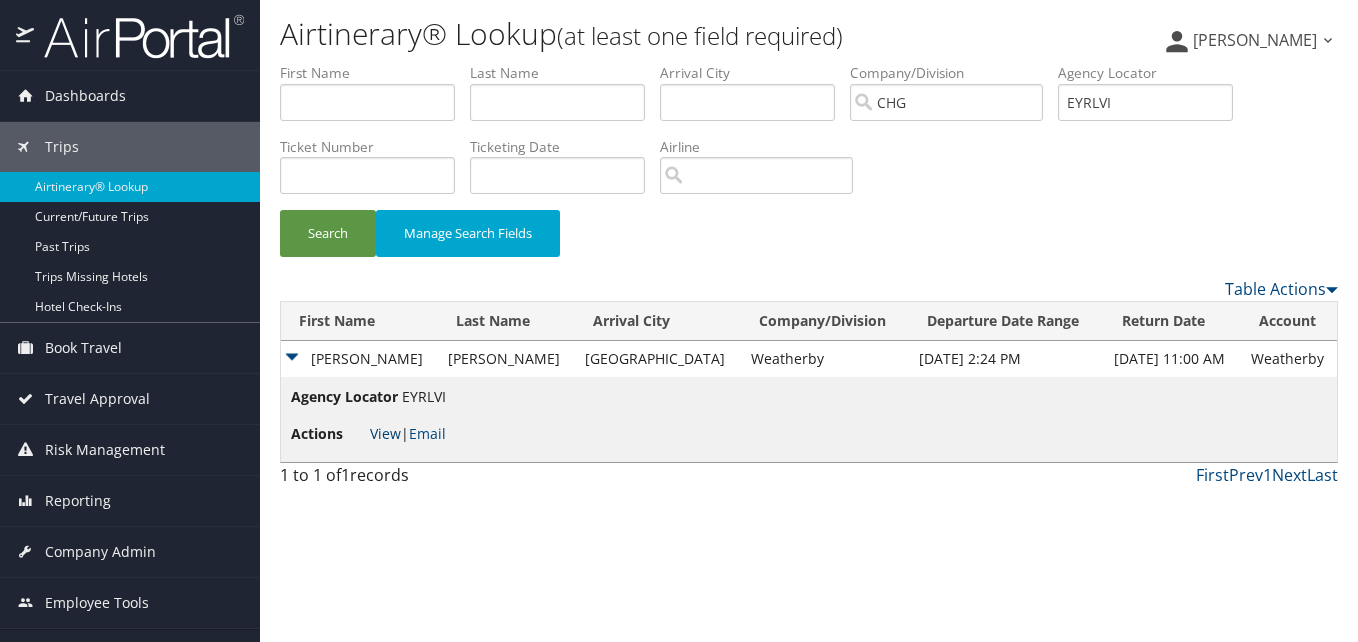 click on "View" at bounding box center (385, 433) 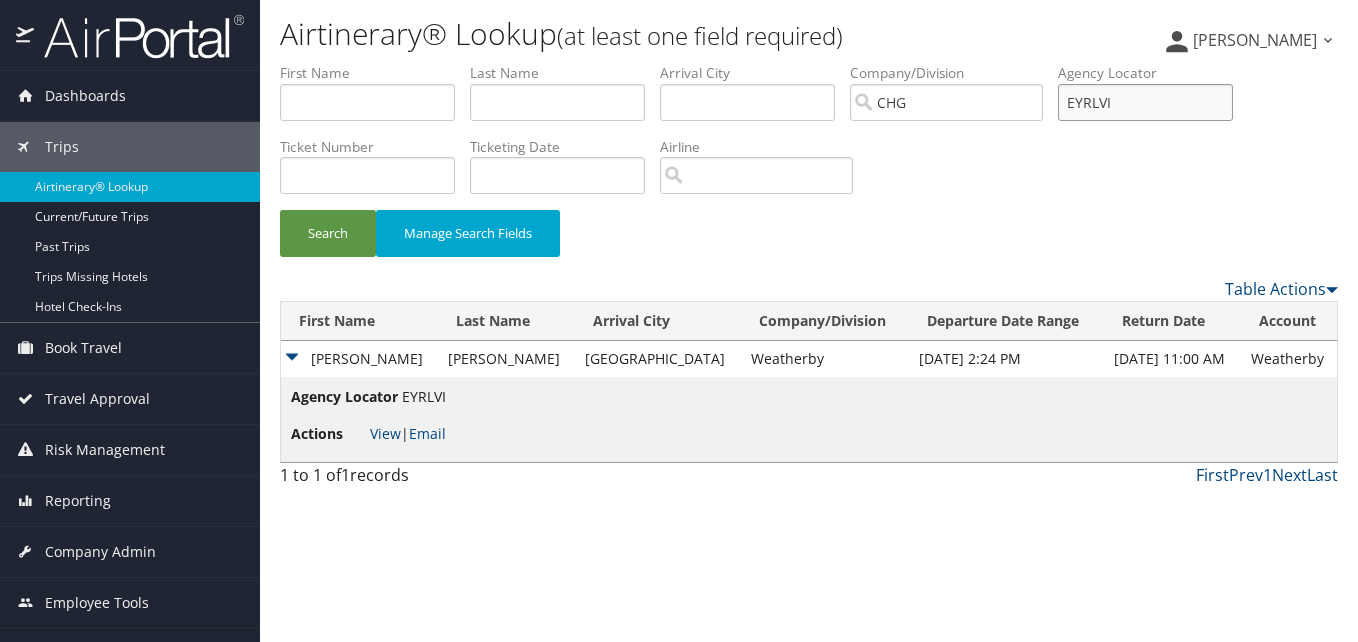 click on "EYRLVI" at bounding box center (1145, 102) 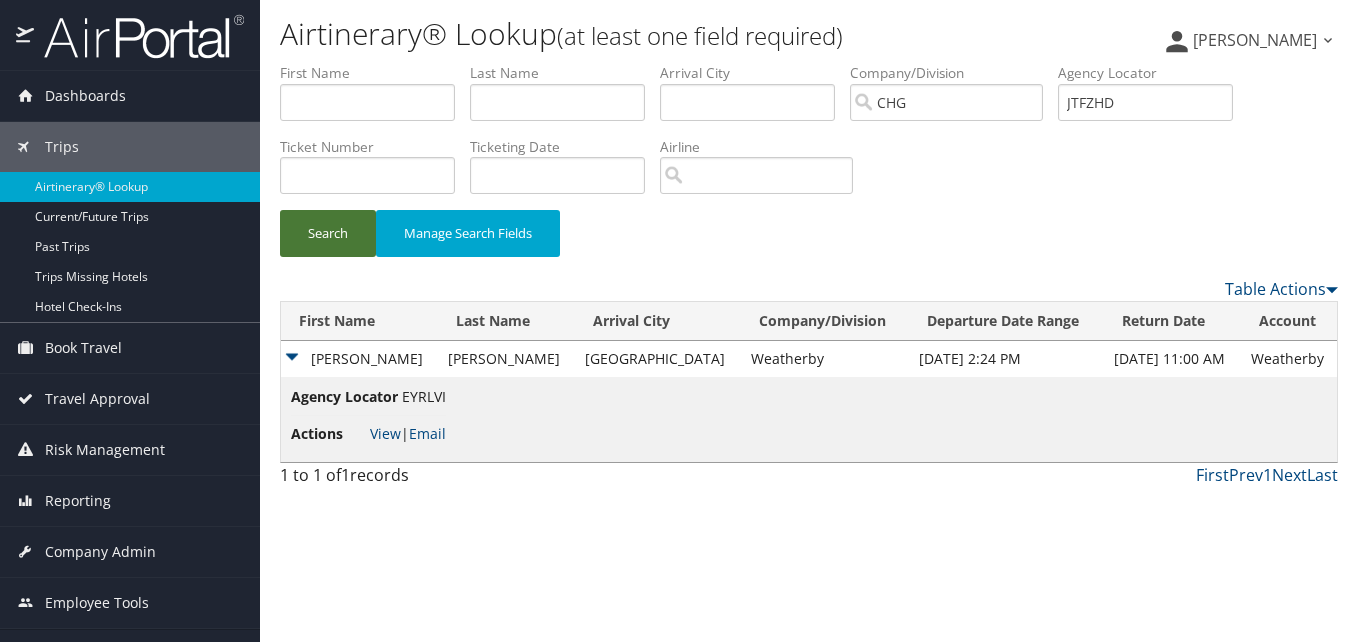click on "Search" at bounding box center [328, 233] 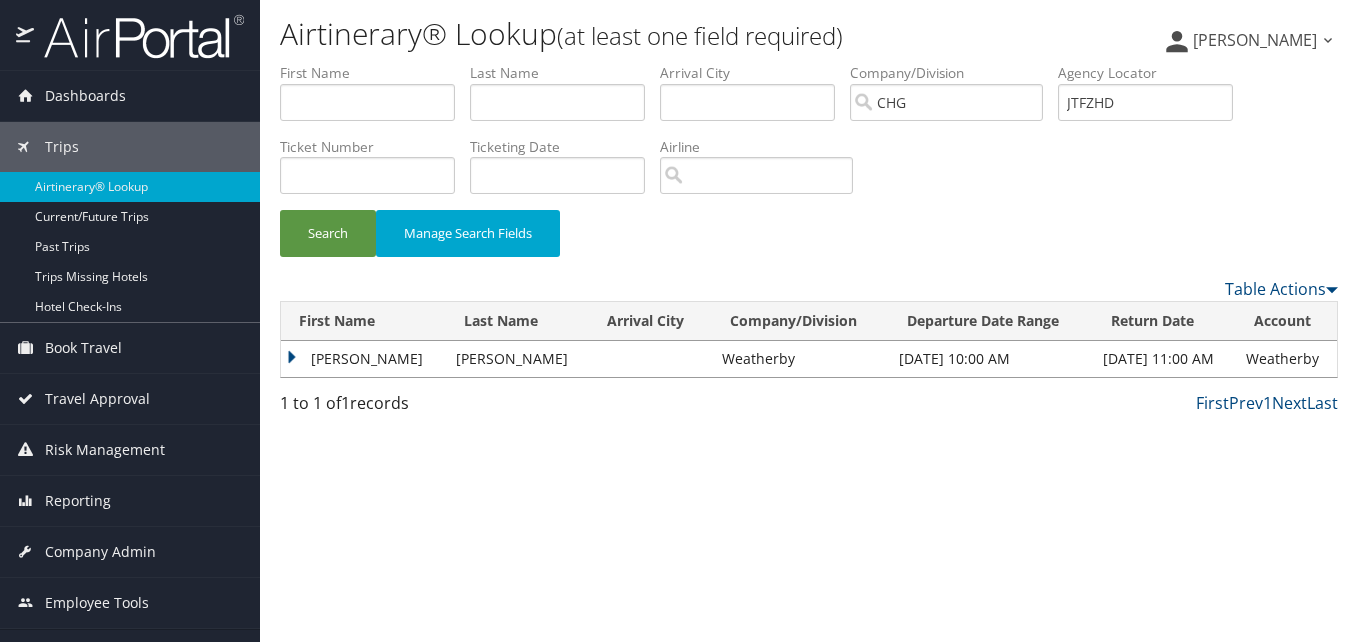 click on "Dan" at bounding box center [363, 359] 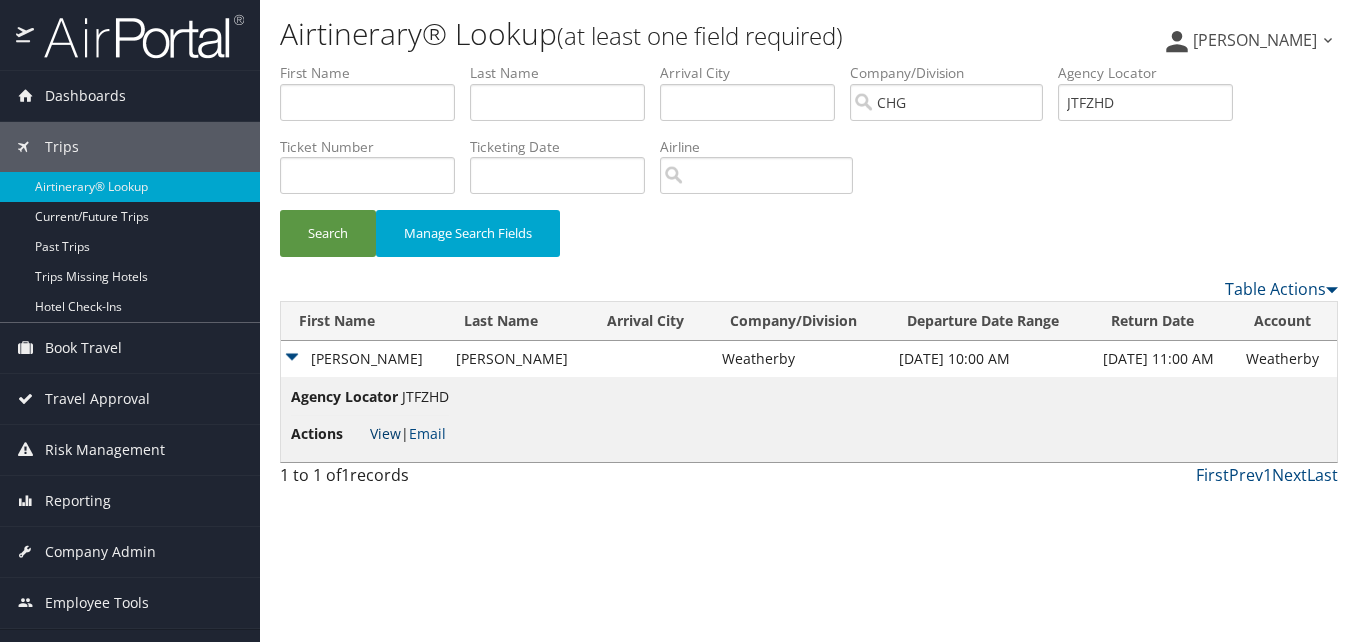 click on "View" at bounding box center [385, 433] 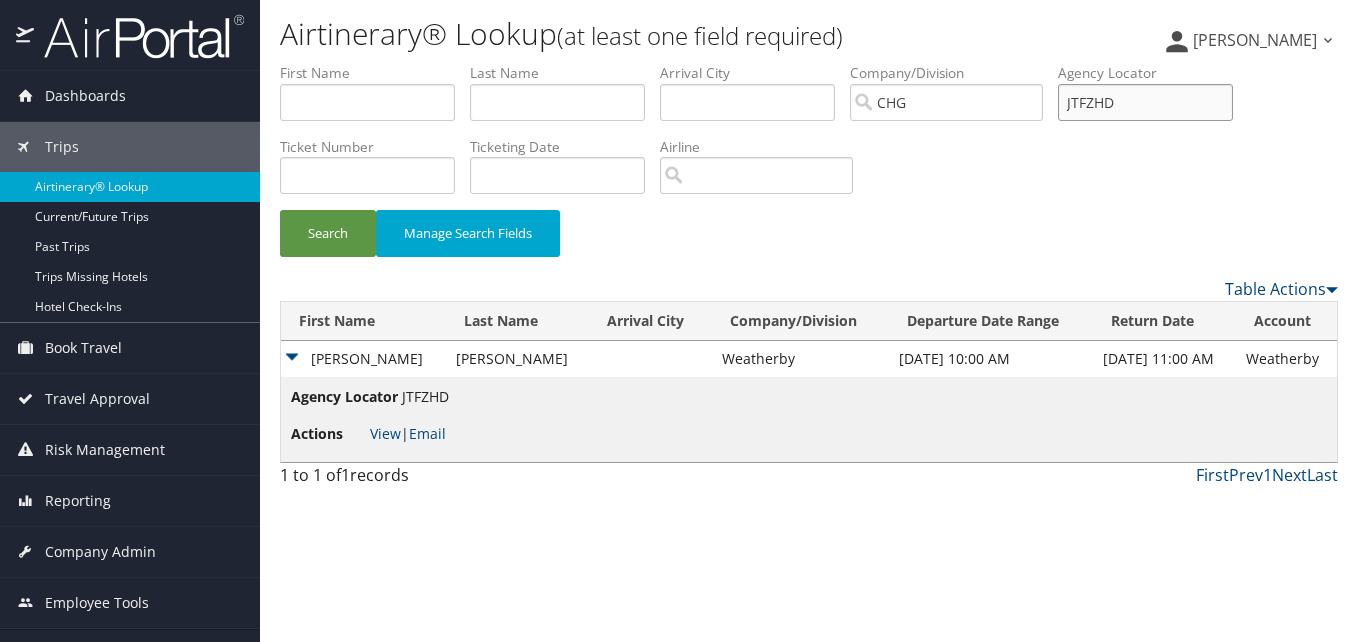 drag, startPoint x: 1134, startPoint y: 101, endPoint x: 929, endPoint y: 121, distance: 205.9733 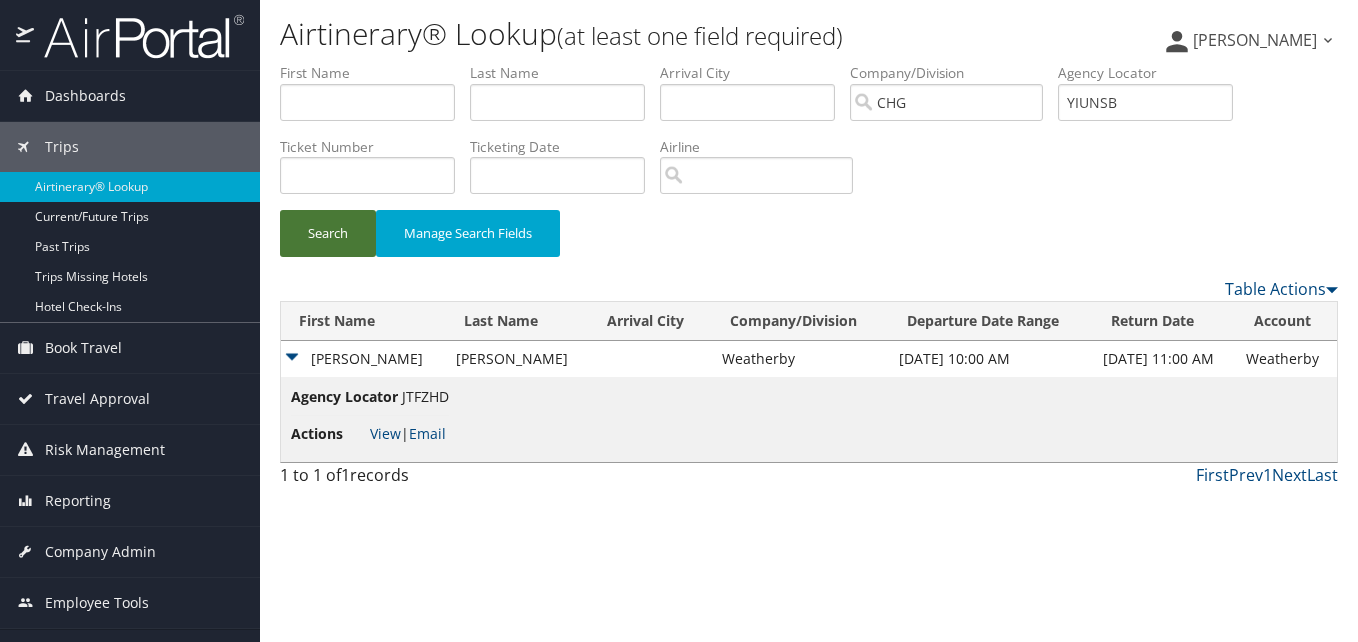click on "Search" at bounding box center (328, 233) 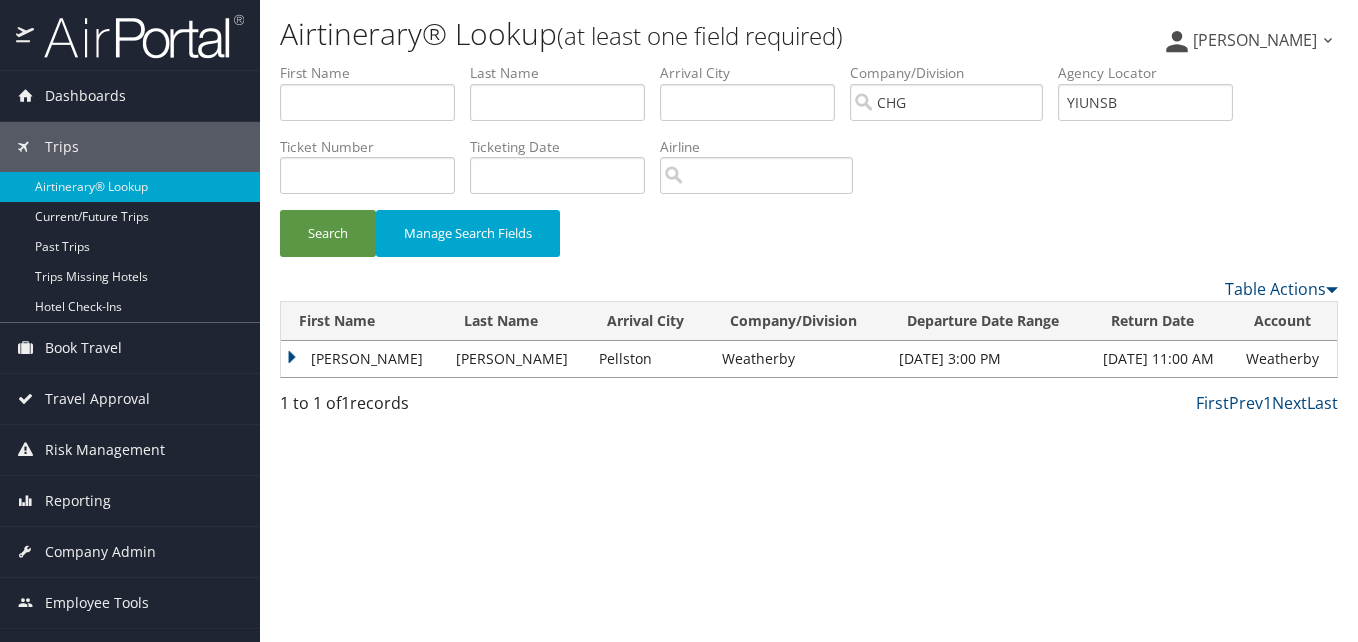 click on "Erik" at bounding box center (363, 359) 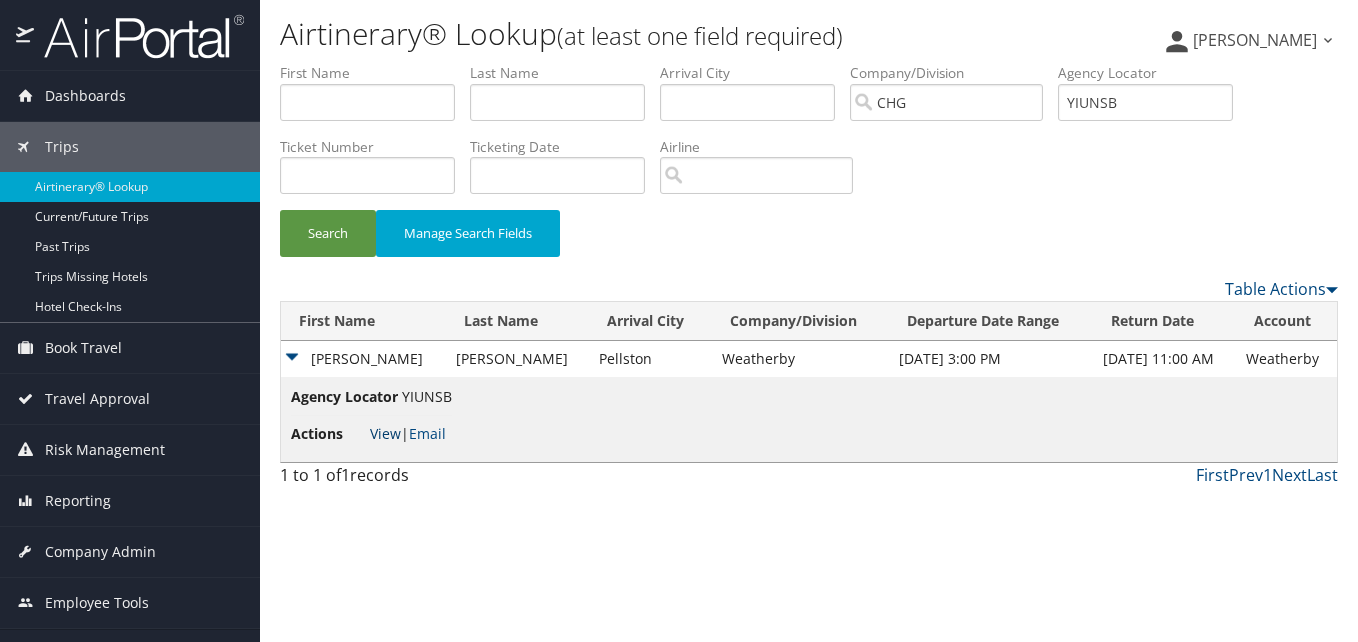 click on "View" at bounding box center [385, 433] 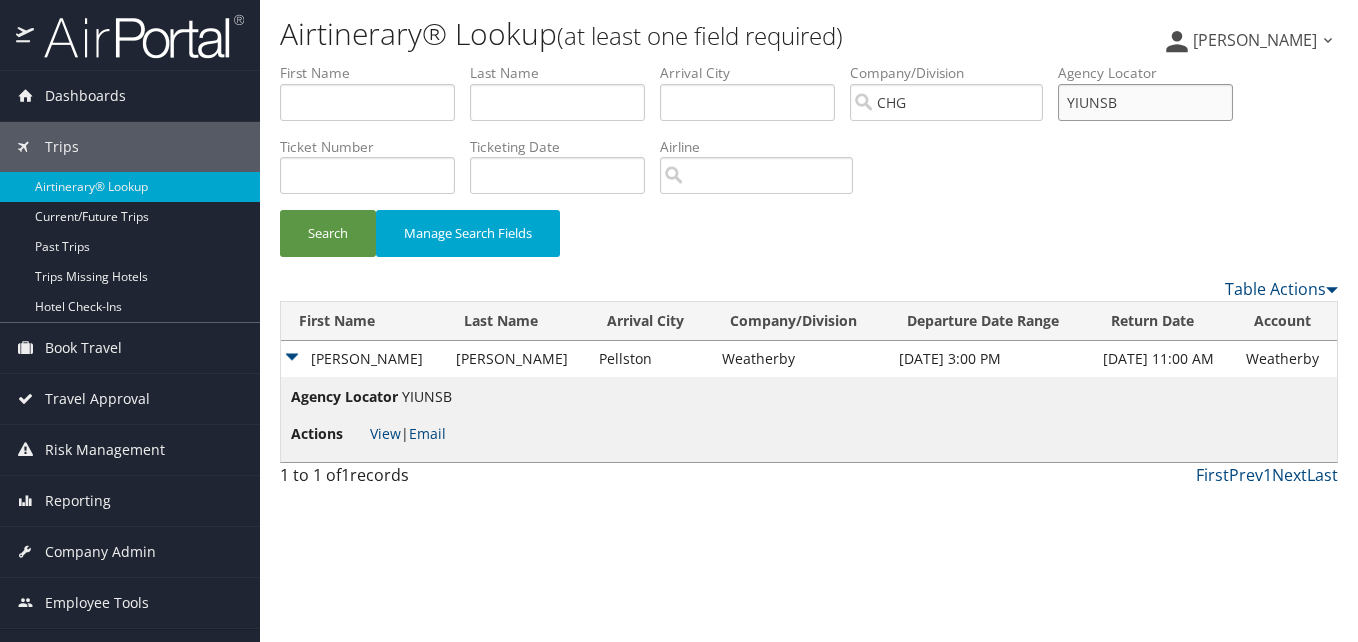drag, startPoint x: 1160, startPoint y: 104, endPoint x: 906, endPoint y: 104, distance: 254 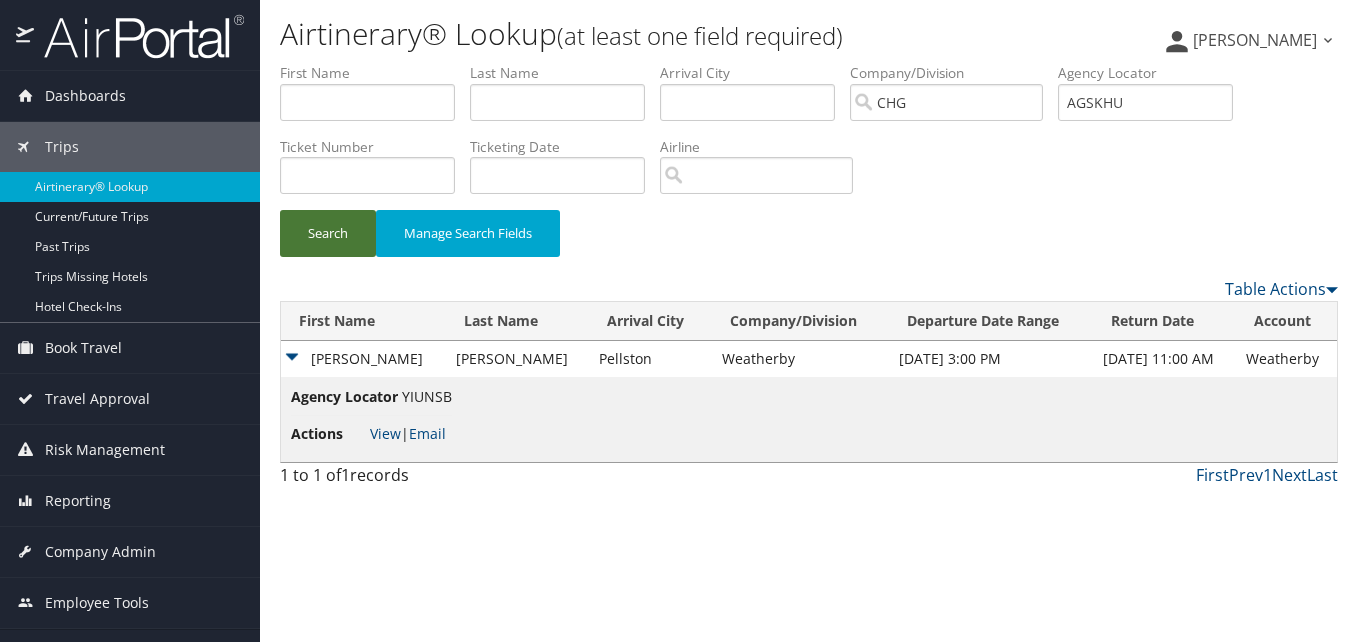 click on "Search" at bounding box center [328, 233] 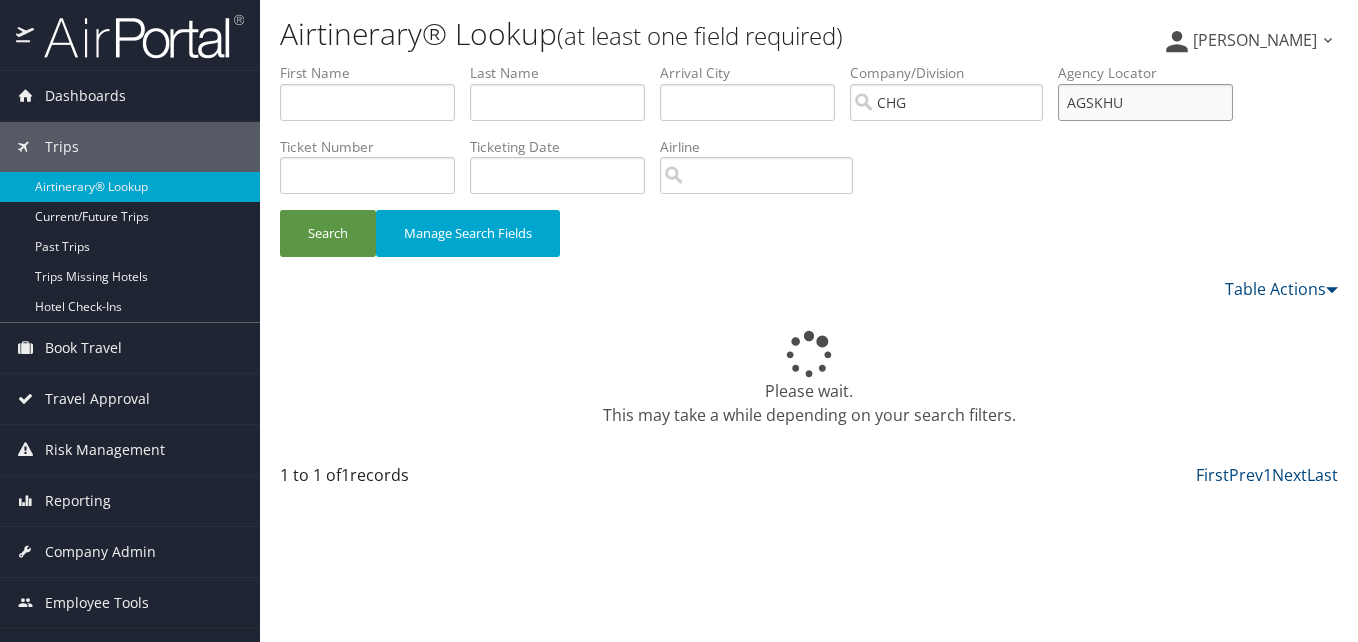 click on "AGSKHU" at bounding box center [1145, 102] 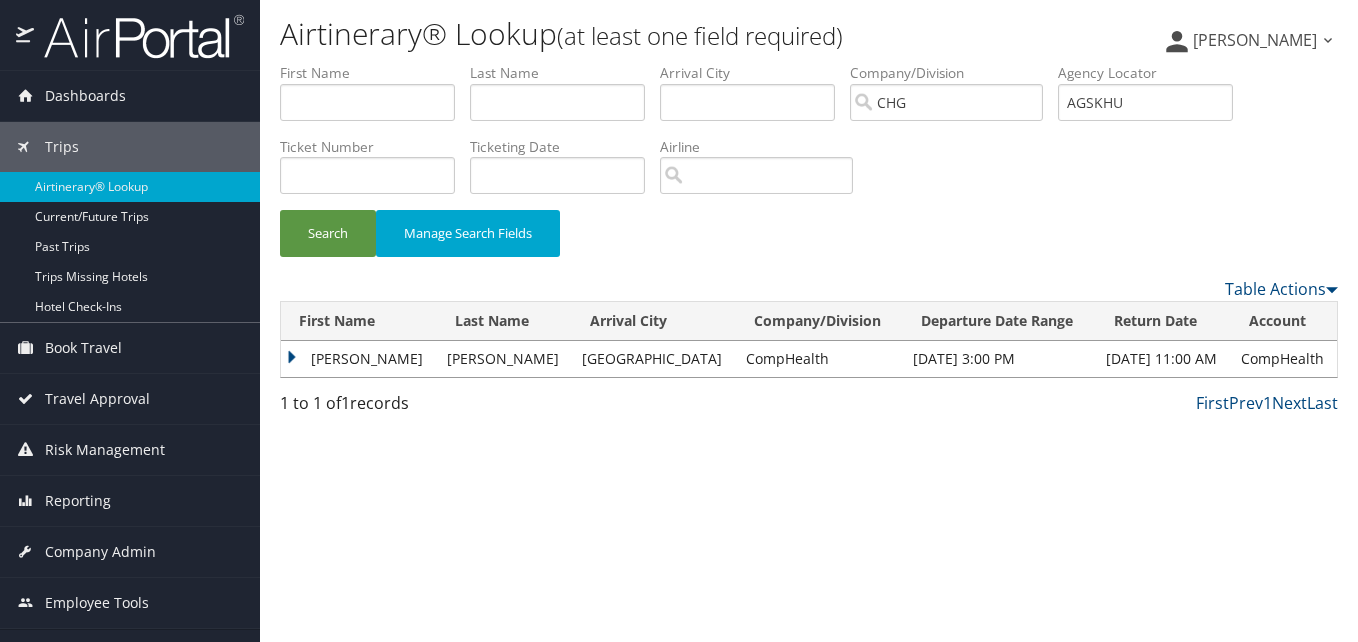 click on "Victor" at bounding box center [359, 359] 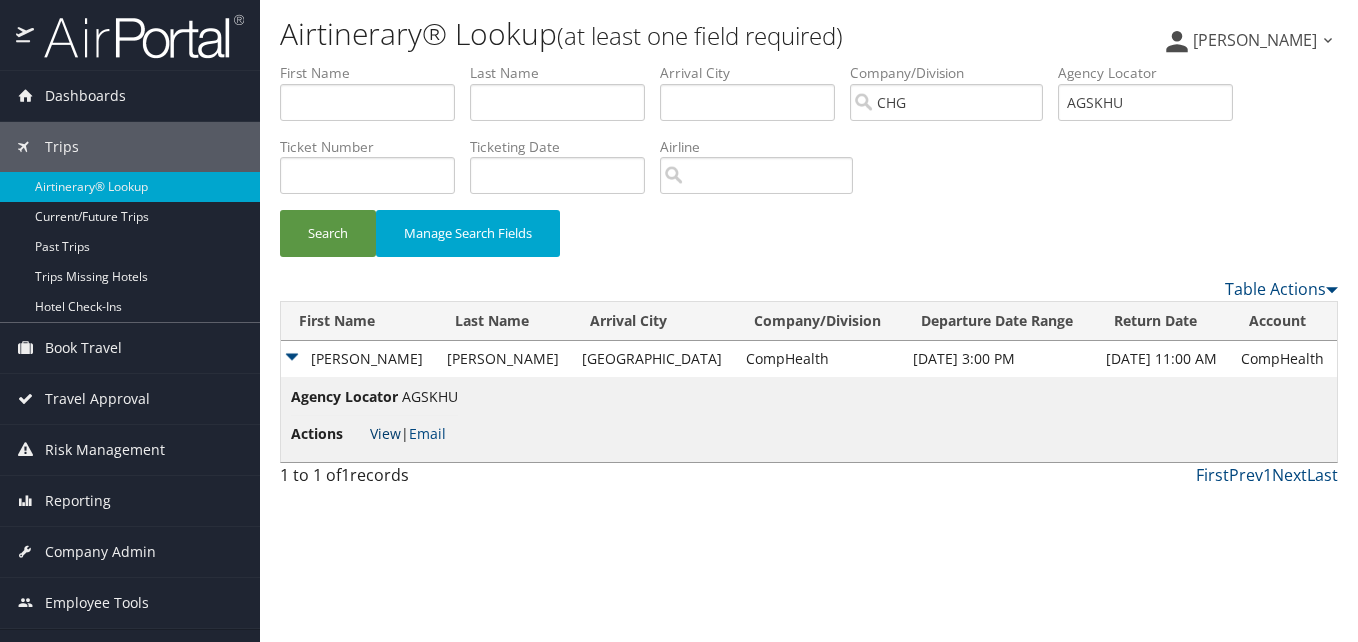 click on "View" at bounding box center (385, 433) 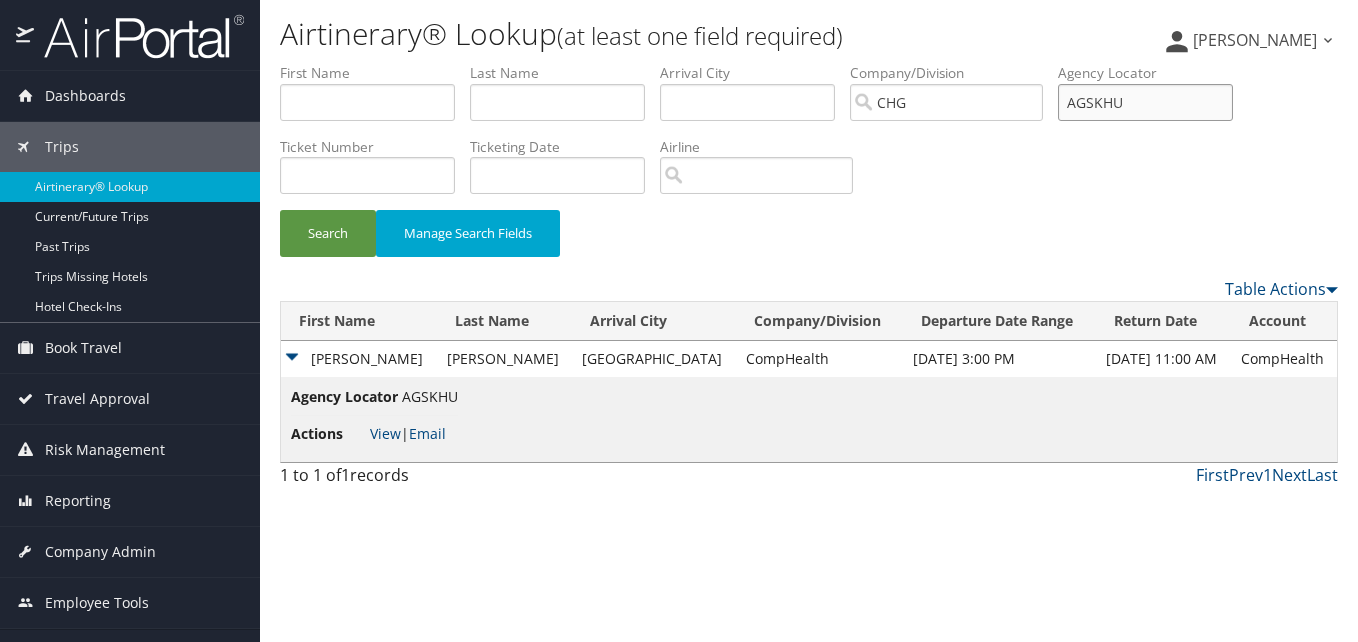 drag, startPoint x: 1149, startPoint y: 100, endPoint x: 1034, endPoint y: 120, distance: 116.72617 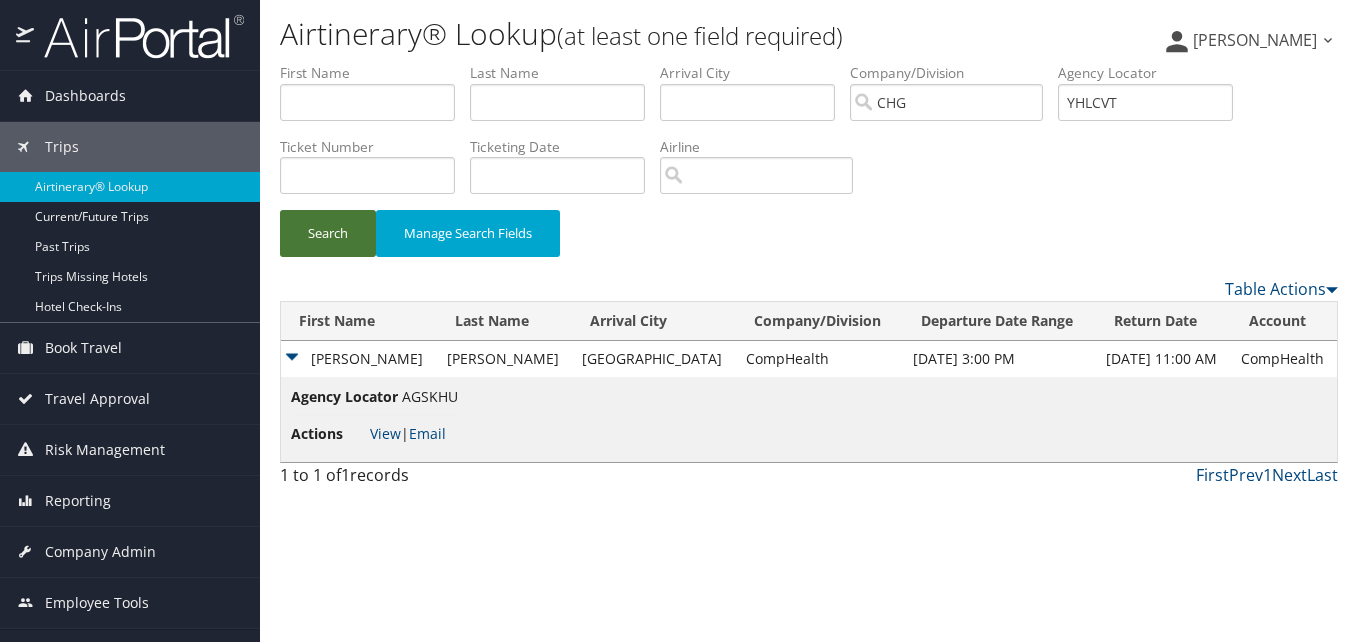 click on "Search" at bounding box center (328, 233) 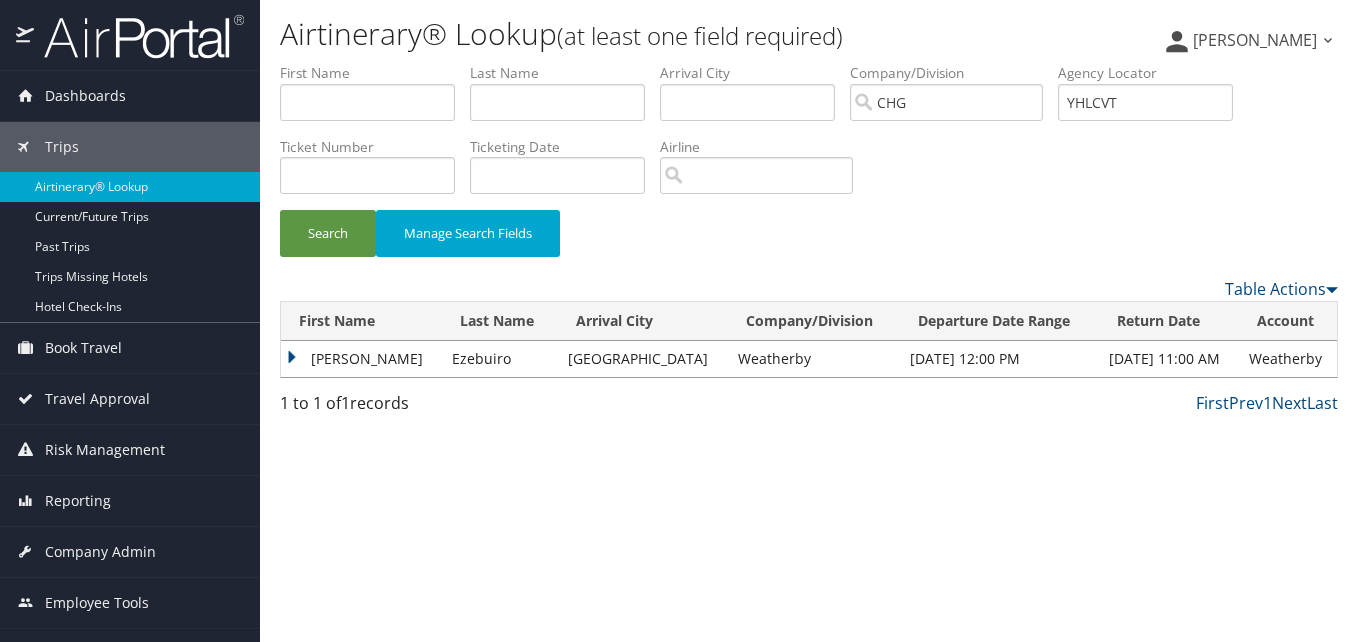 click on "Stephanie" at bounding box center [361, 359] 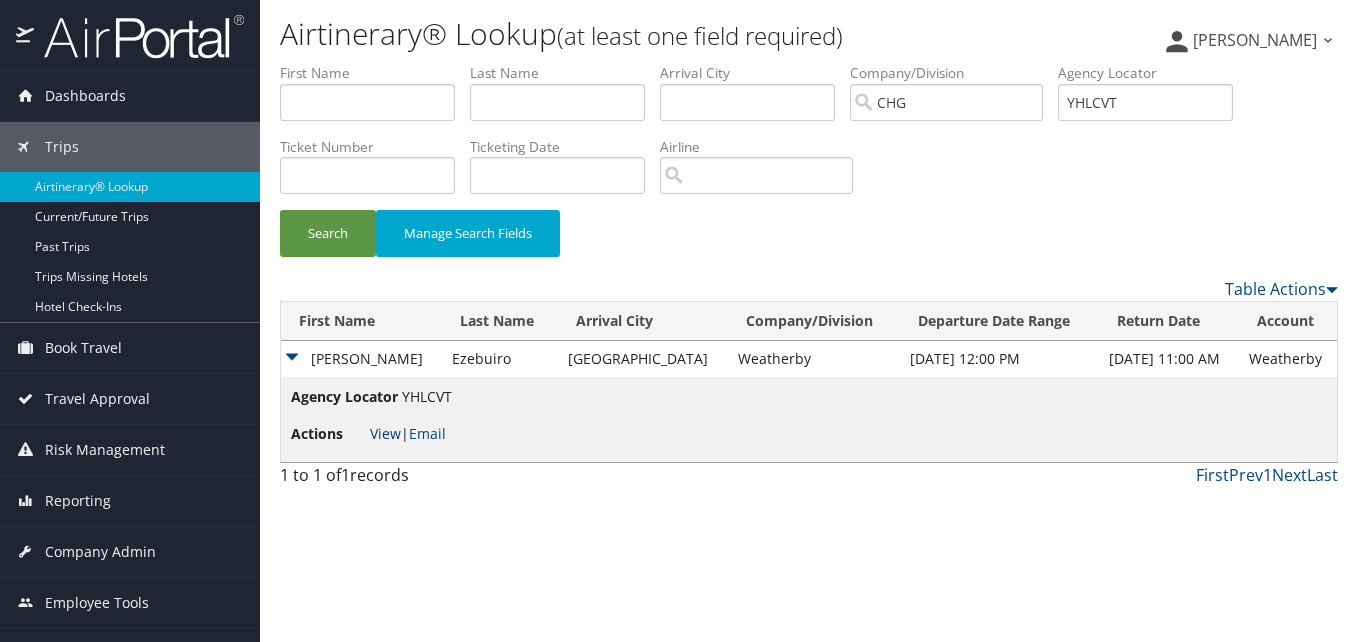 click on "View" at bounding box center [385, 433] 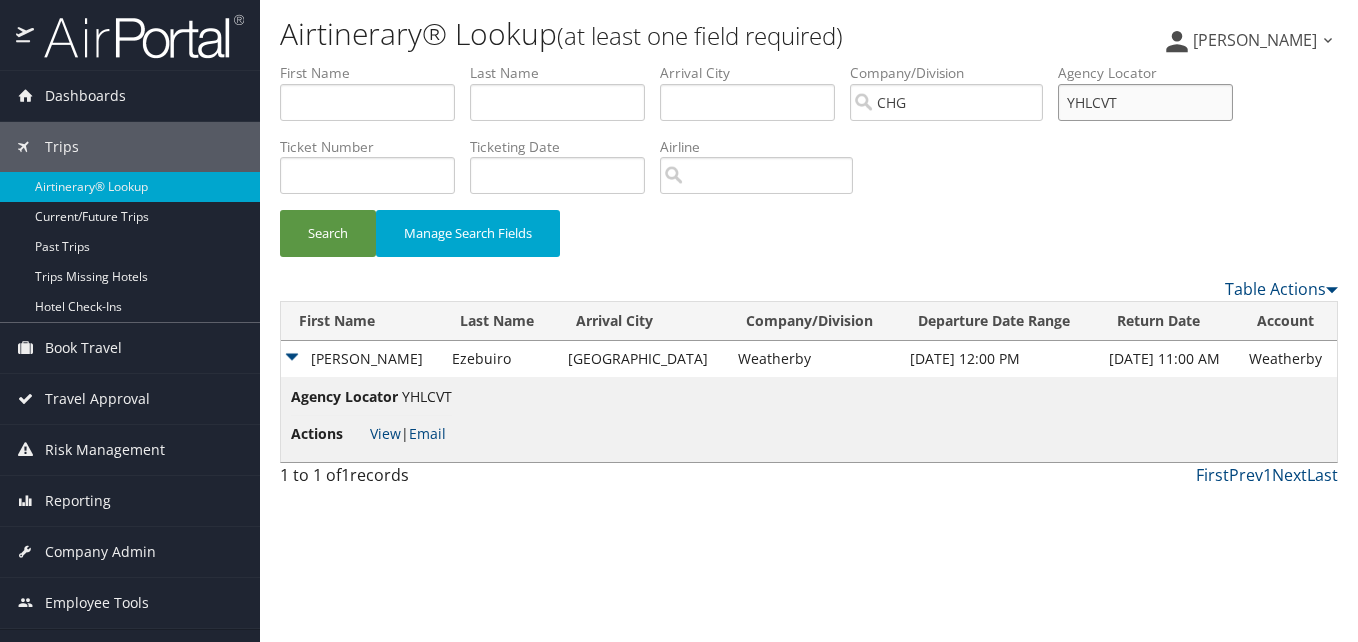 drag, startPoint x: 907, startPoint y: 61, endPoint x: 891, endPoint y: 61, distance: 16 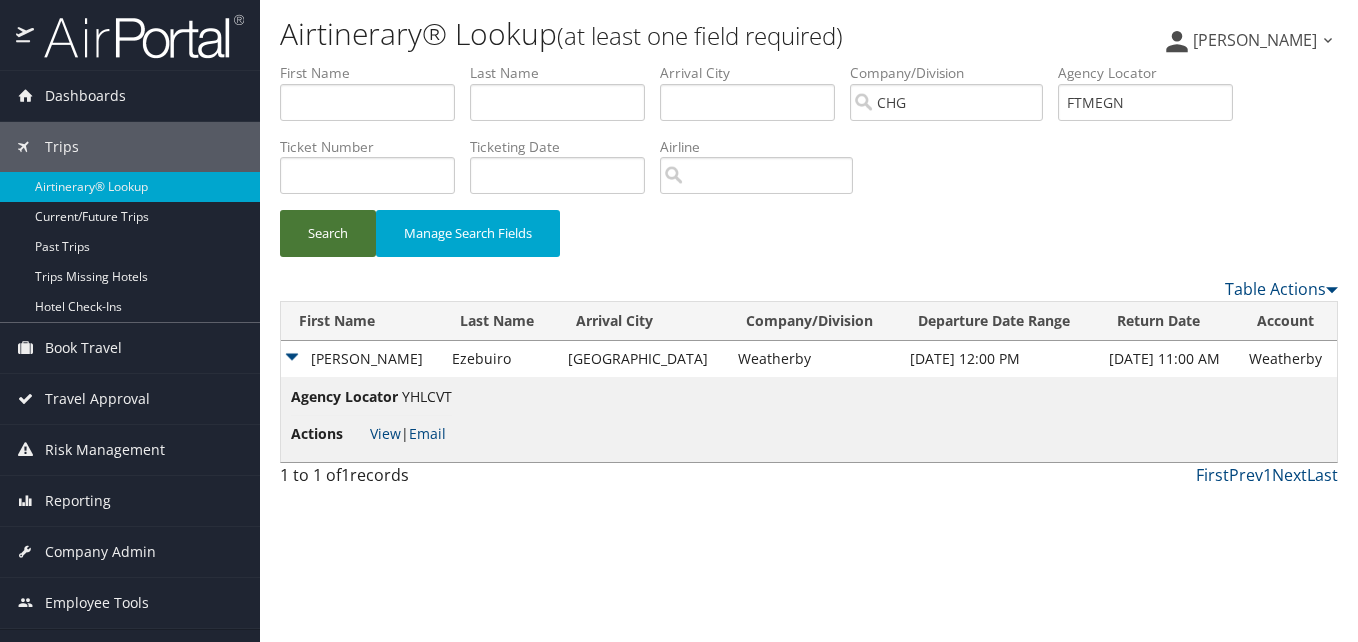 click on "Search" at bounding box center (328, 233) 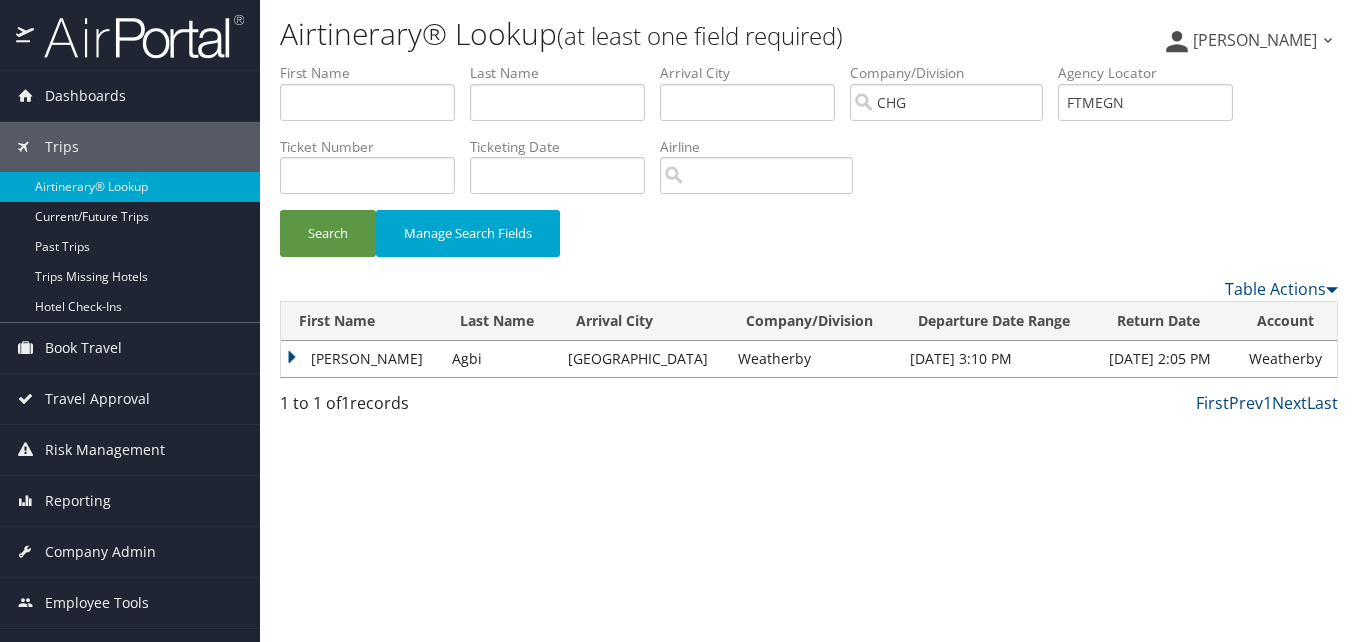 click on "Andrew" at bounding box center [361, 359] 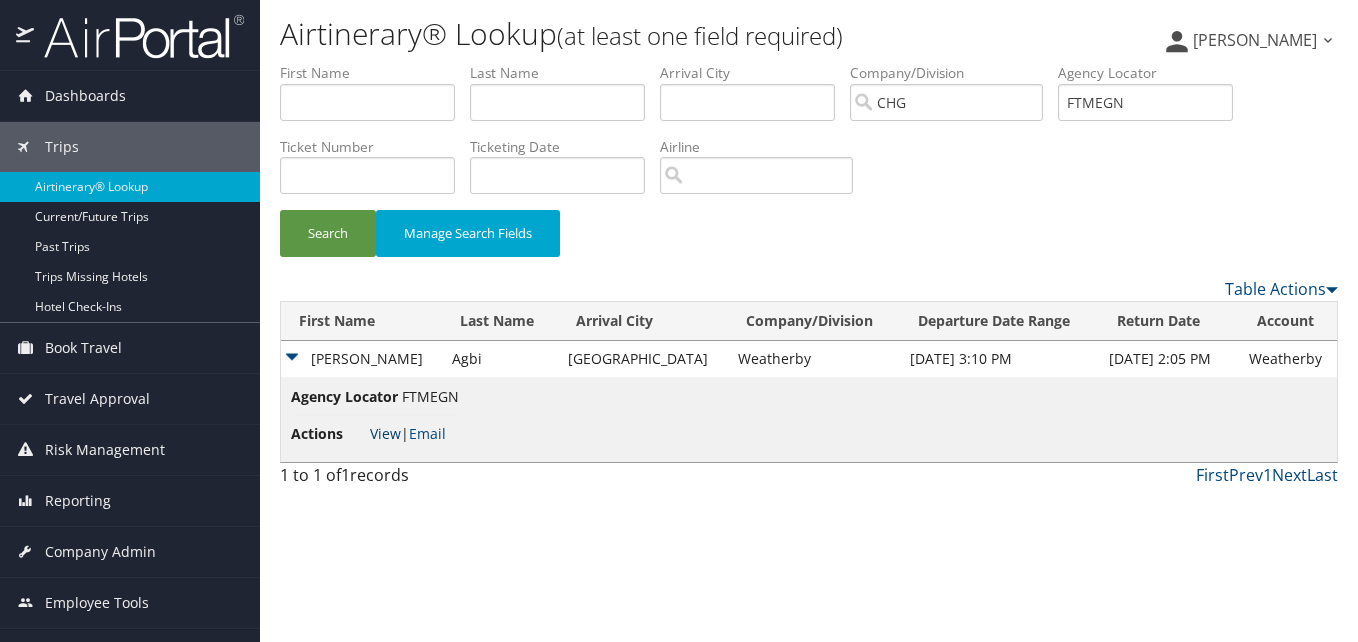 click on "View" at bounding box center (385, 433) 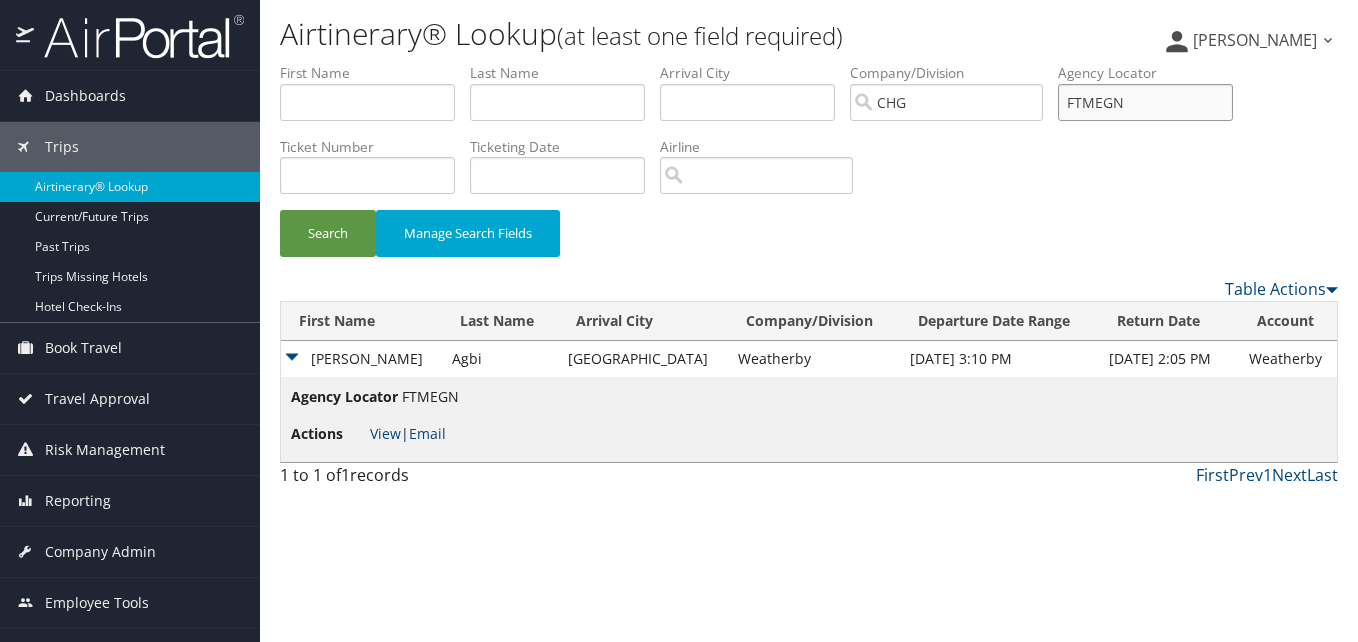 drag, startPoint x: 1166, startPoint y: 92, endPoint x: 991, endPoint y: 117, distance: 176.7767 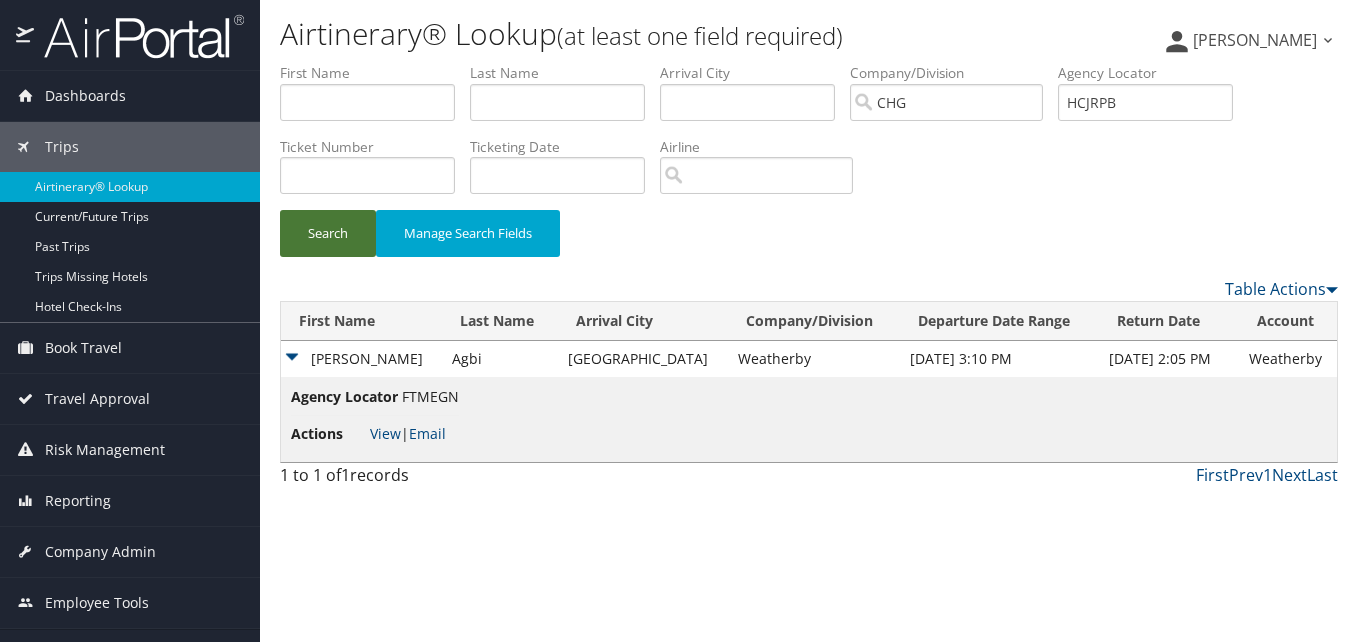 click on "Search" at bounding box center (328, 233) 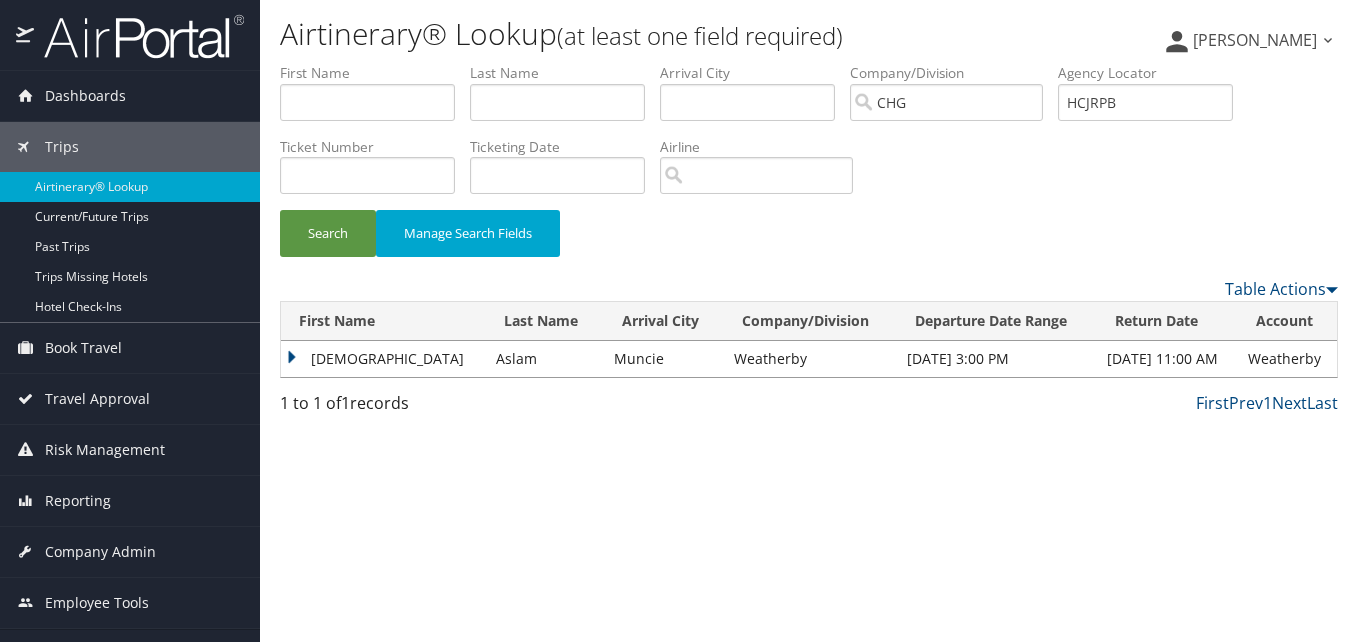 click on "Muhammad" at bounding box center (383, 359) 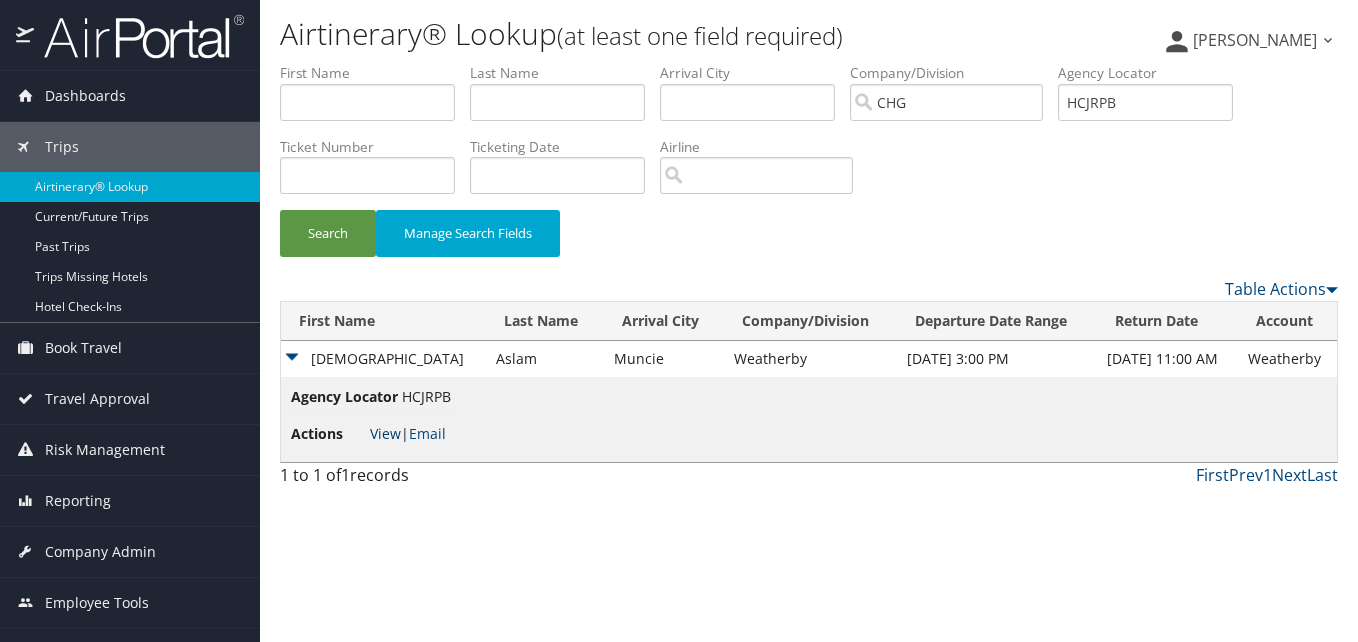 click on "View" at bounding box center [385, 433] 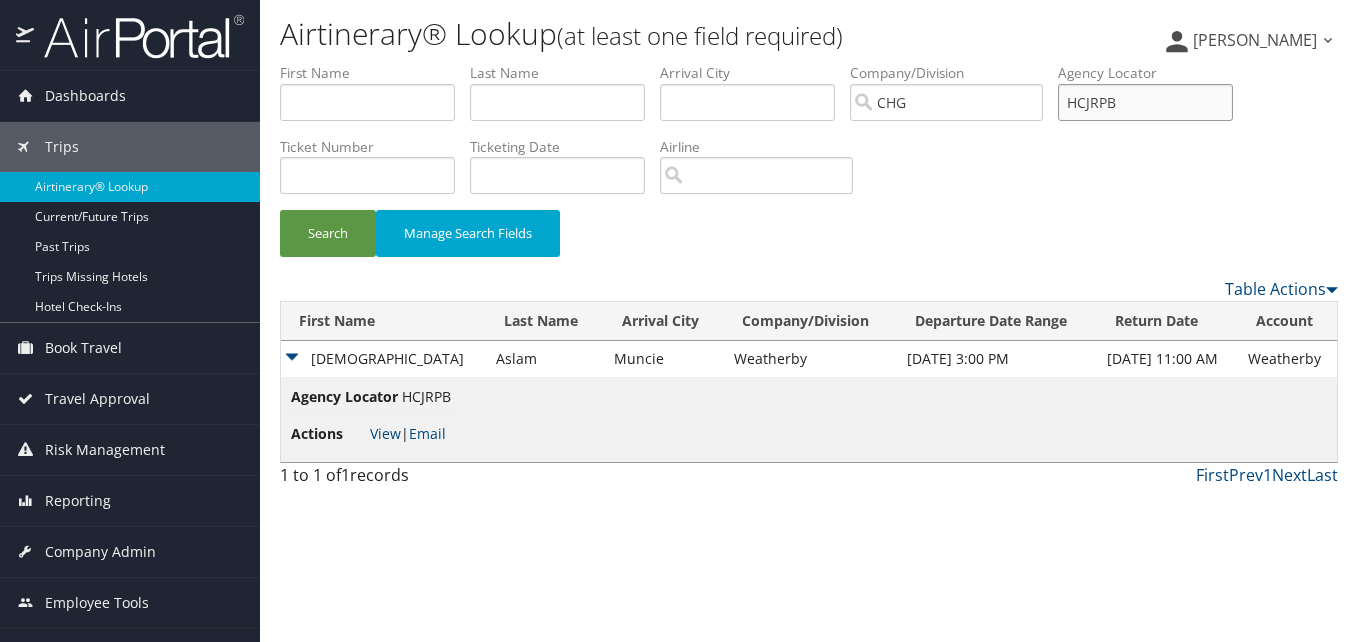 click on "HCJRPB" at bounding box center (1145, 102) 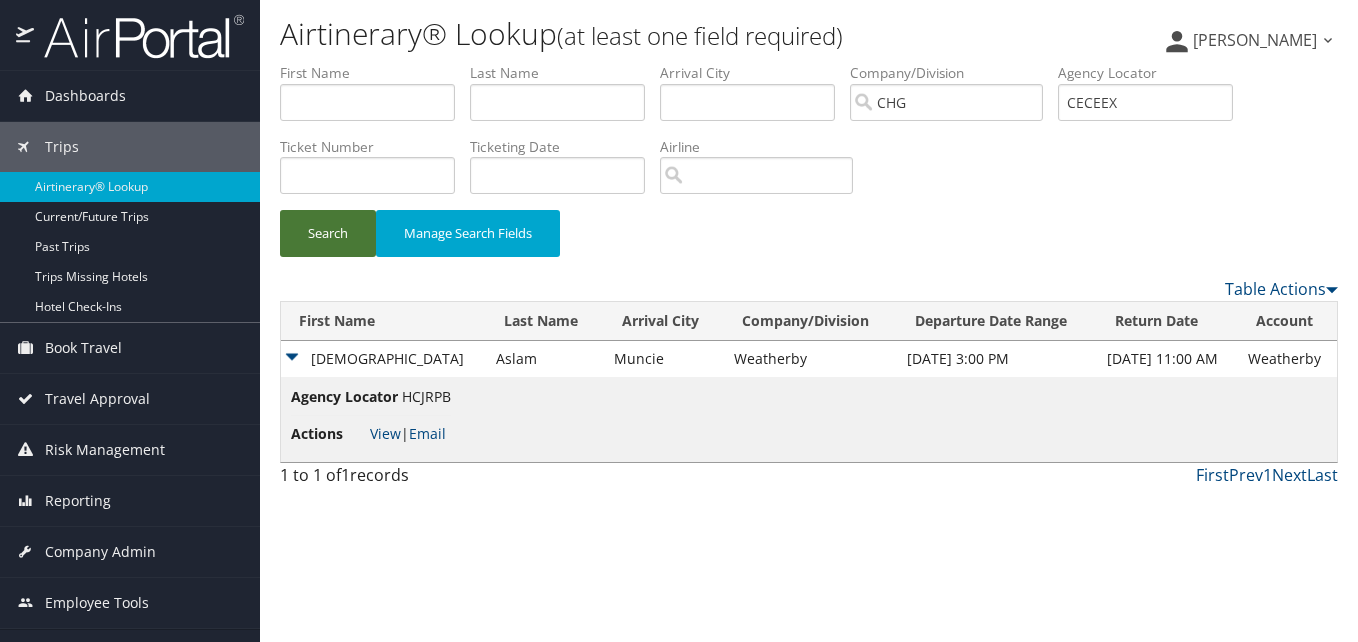 click on "Search" at bounding box center (328, 233) 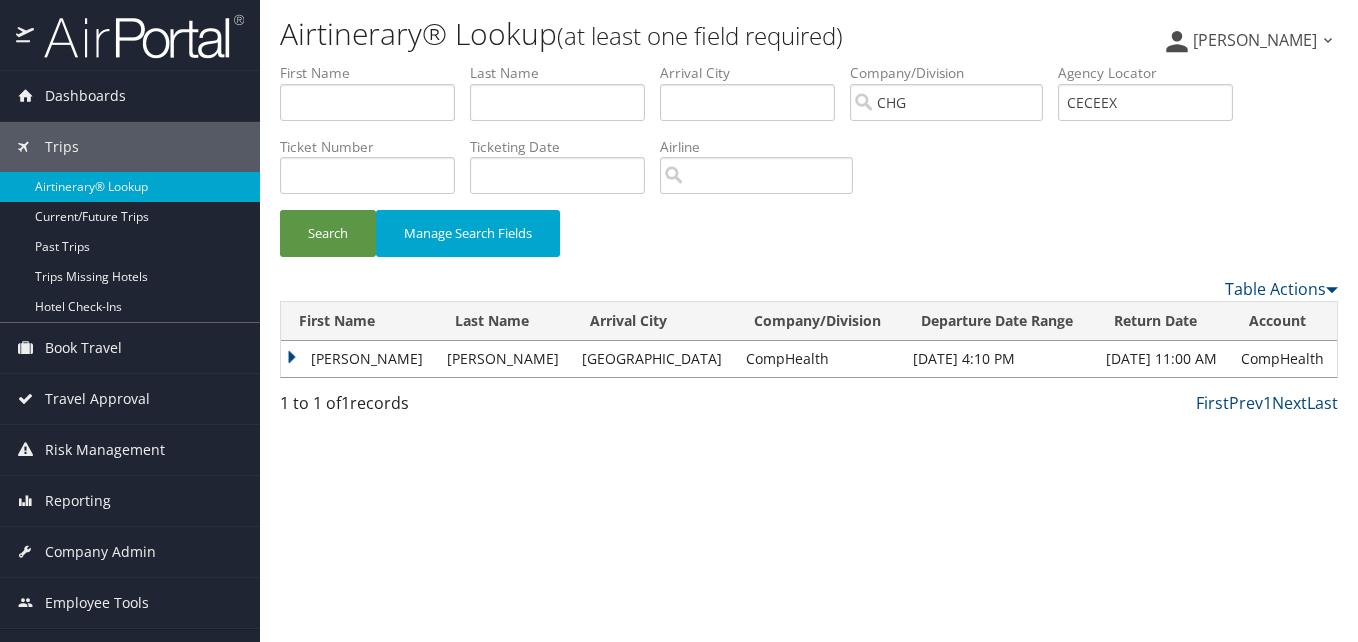 click on "Richard" at bounding box center (359, 359) 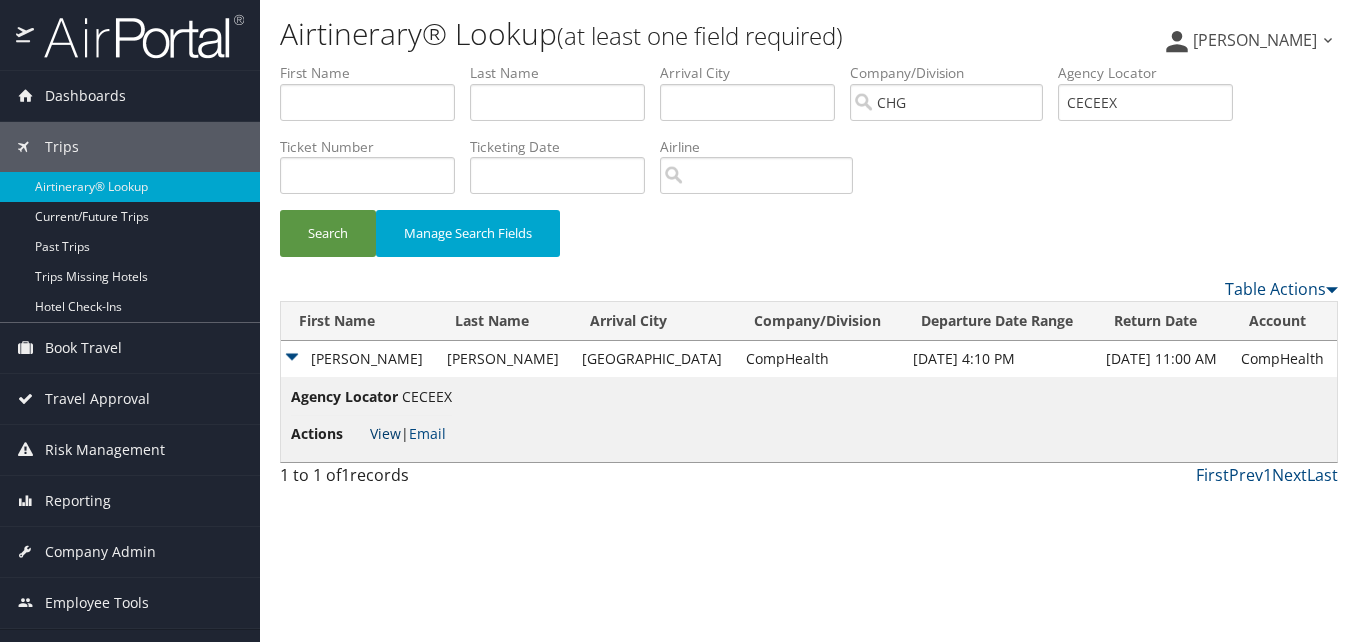 click on "View" at bounding box center [385, 433] 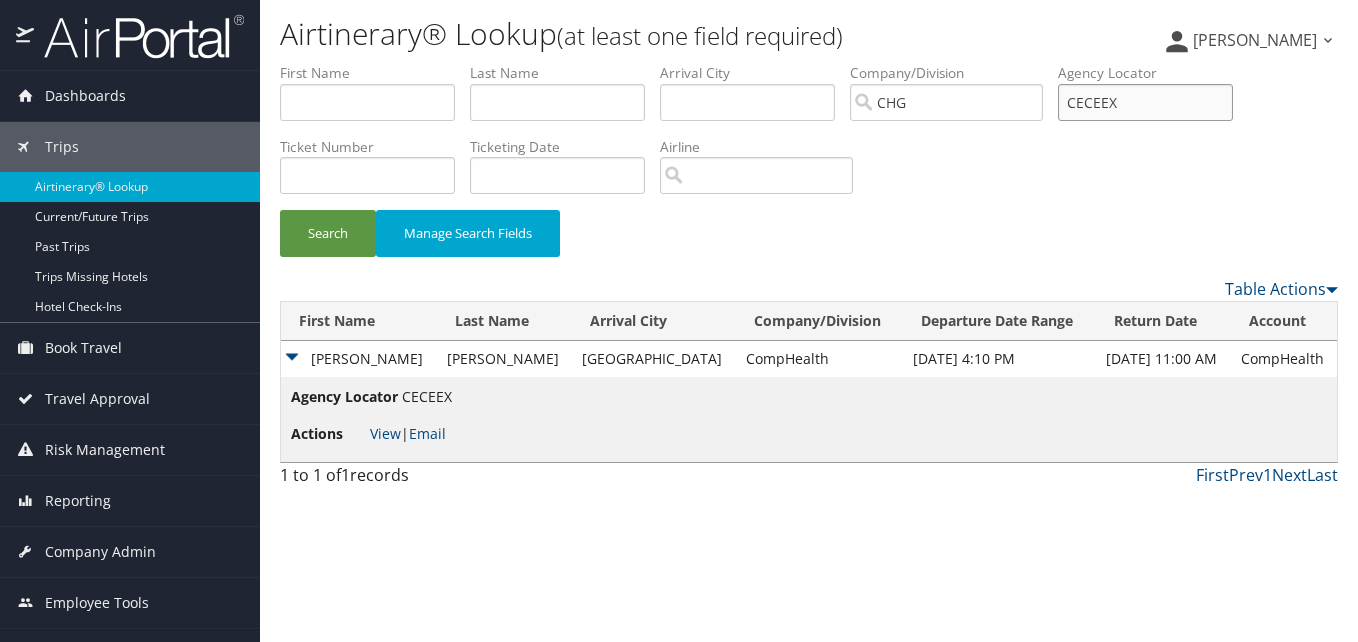click on "CECEEX" at bounding box center [1145, 102] 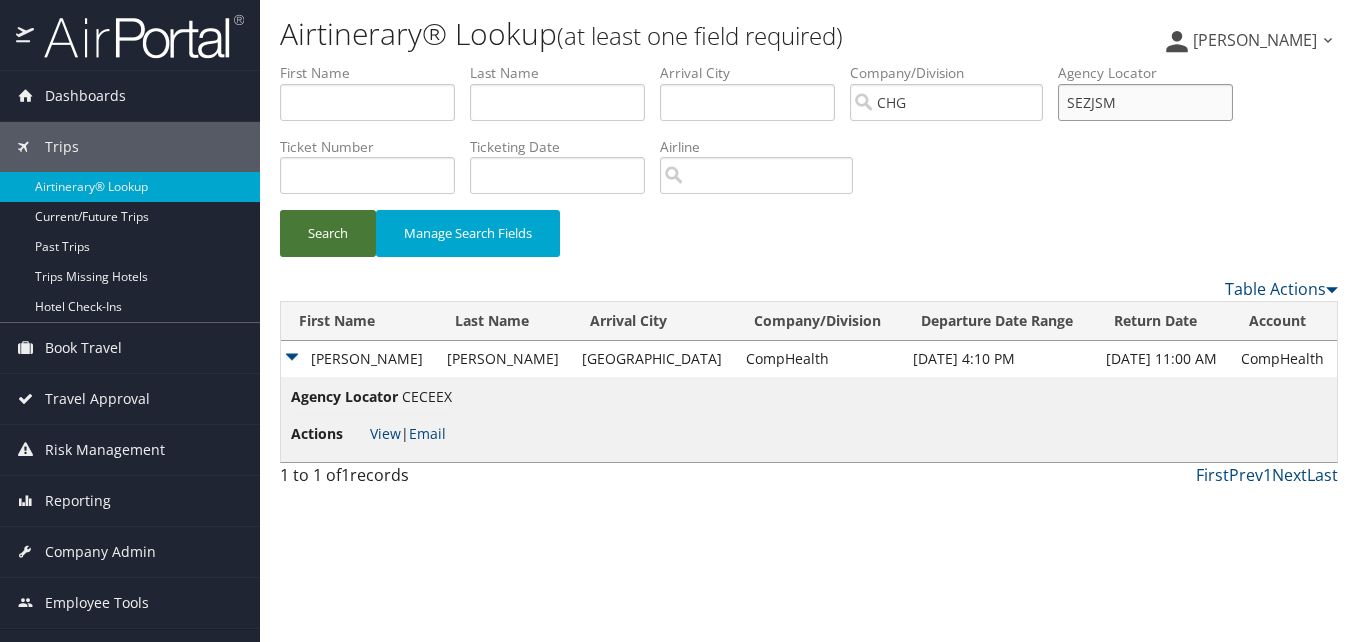 type on "SEZJSM" 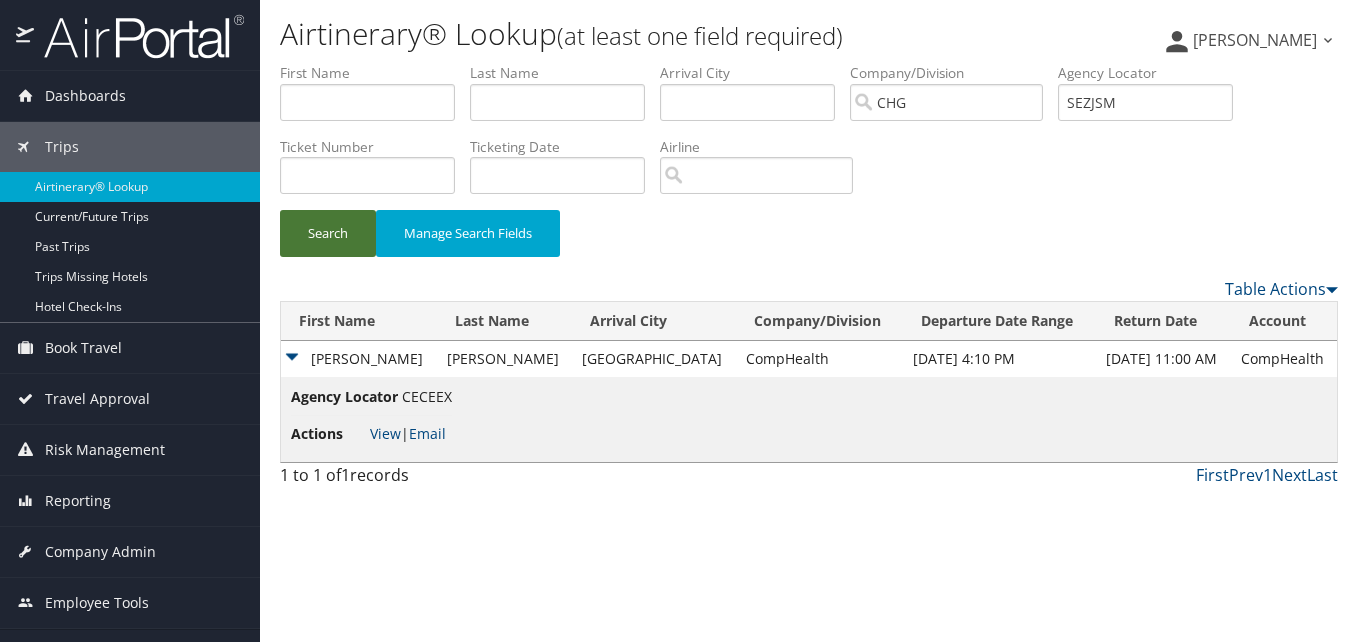 click on "Search" at bounding box center (328, 233) 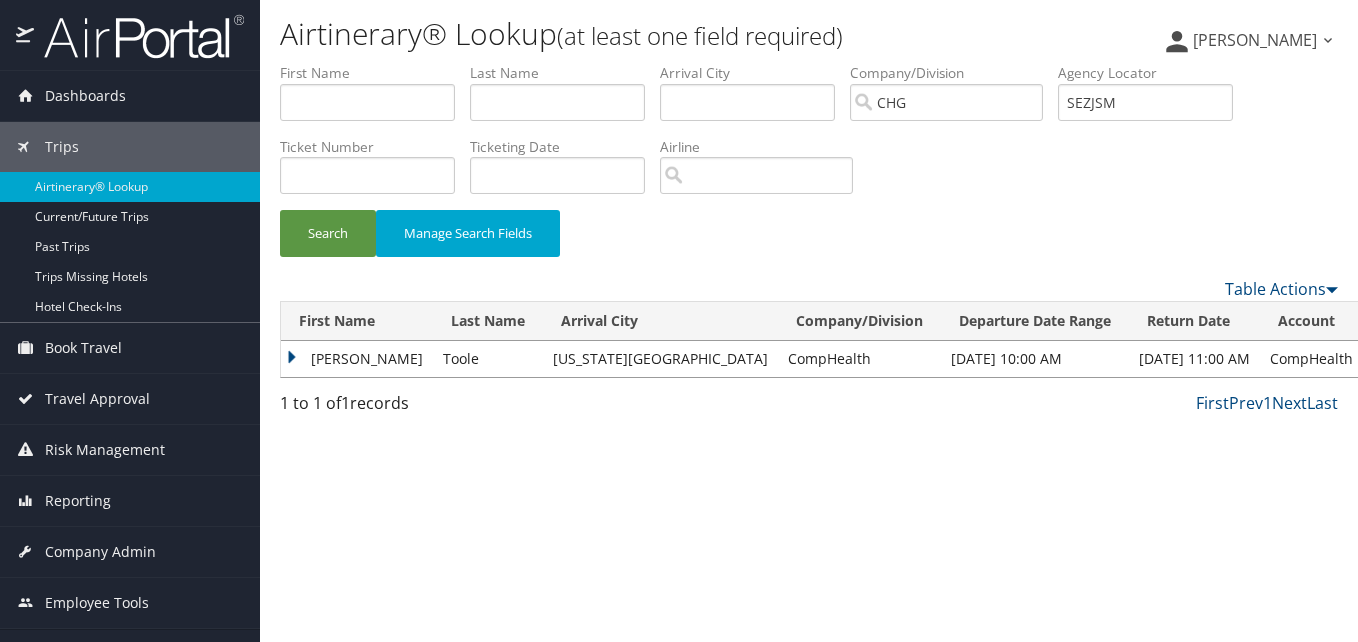 click on "Hilary" at bounding box center (357, 359) 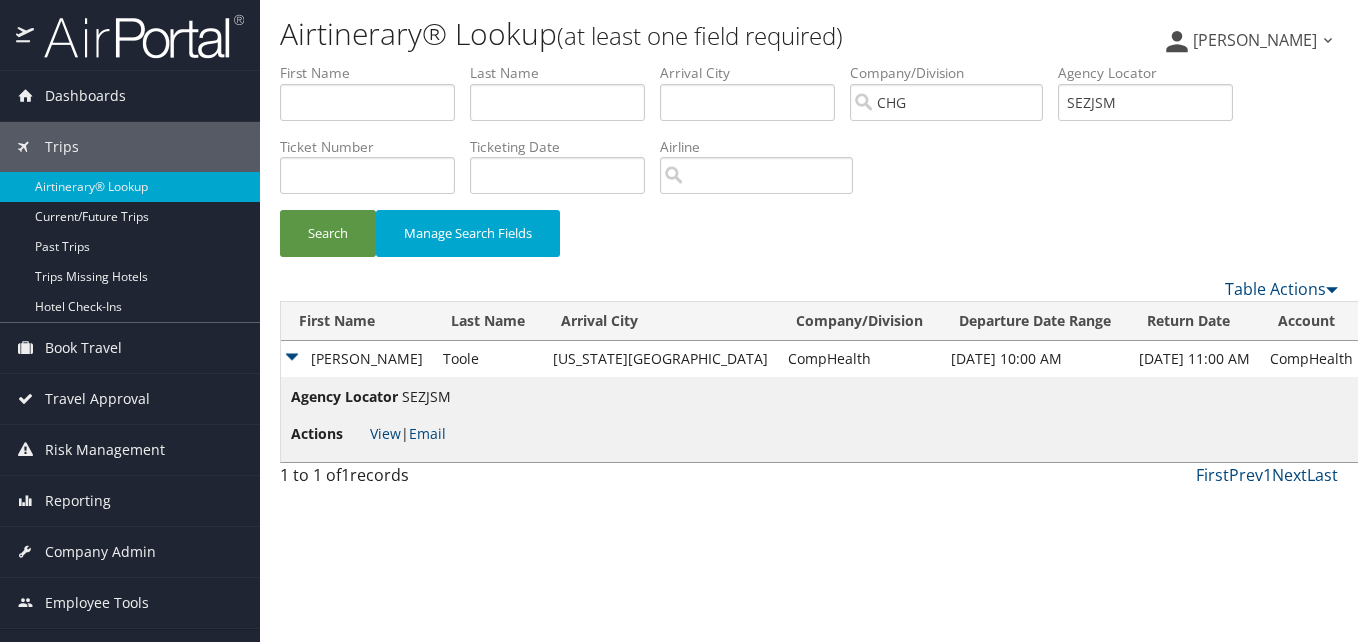 click on "Hilary" at bounding box center (357, 359) 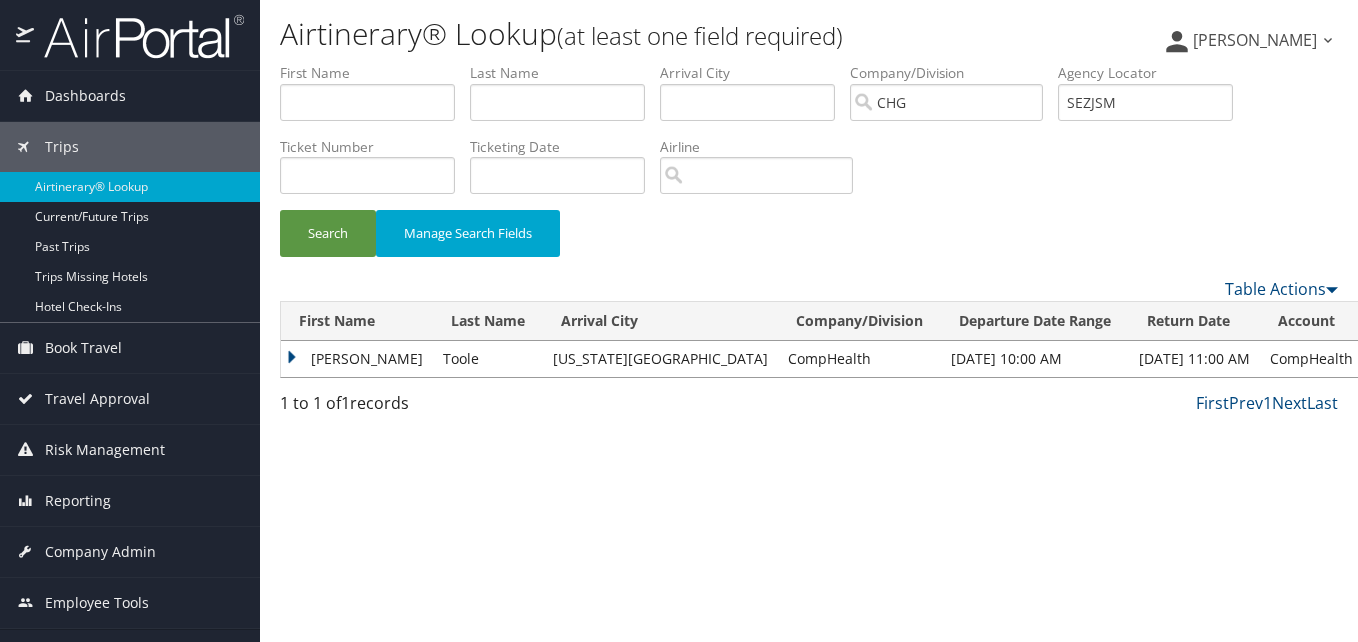 click on "Hilary" at bounding box center (357, 359) 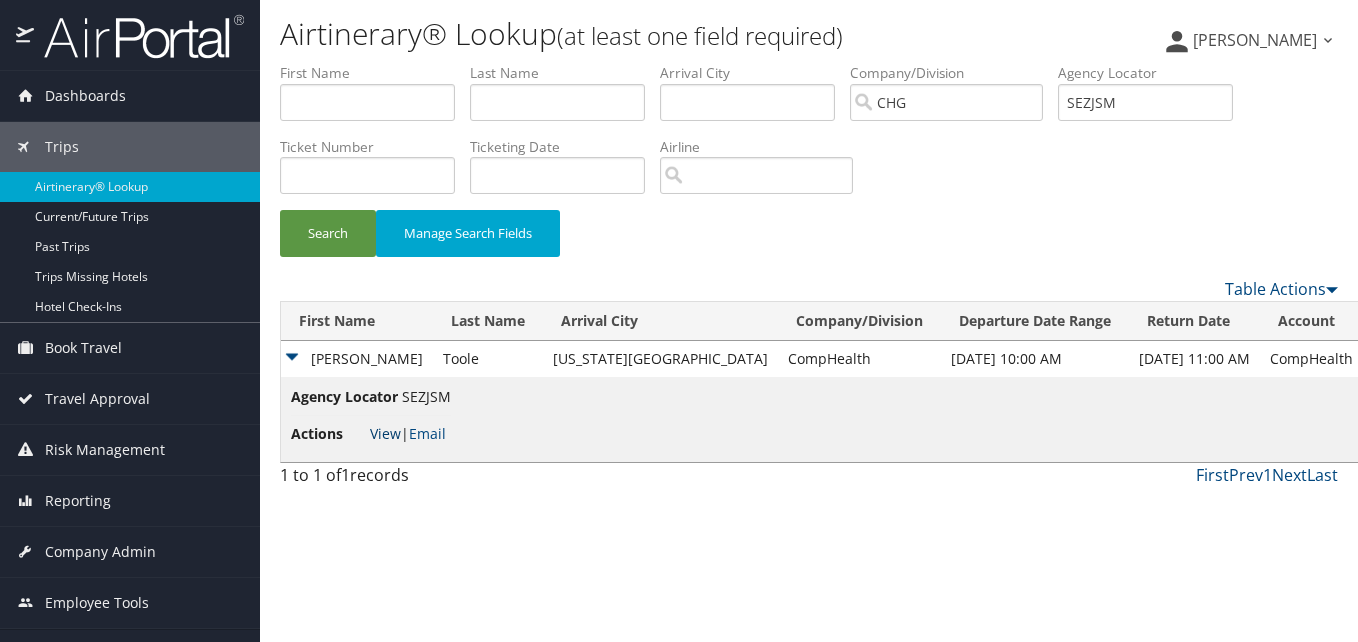 click on "View" at bounding box center [385, 433] 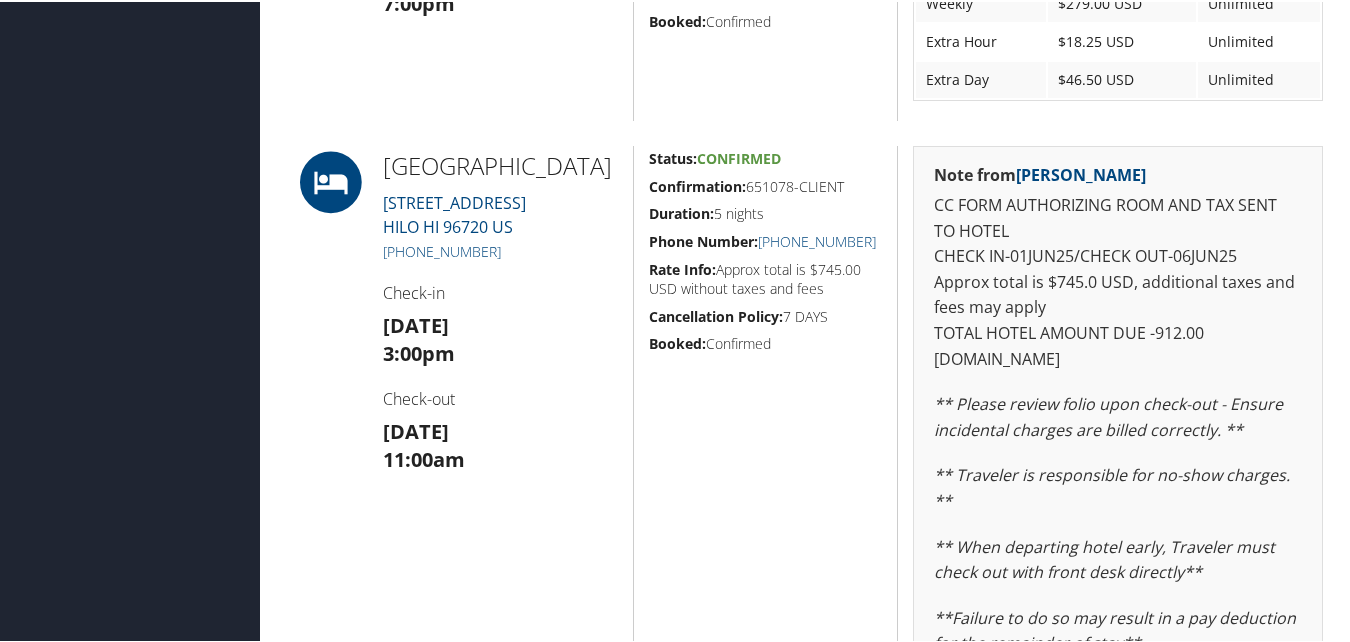scroll, scrollTop: 1000, scrollLeft: 0, axis: vertical 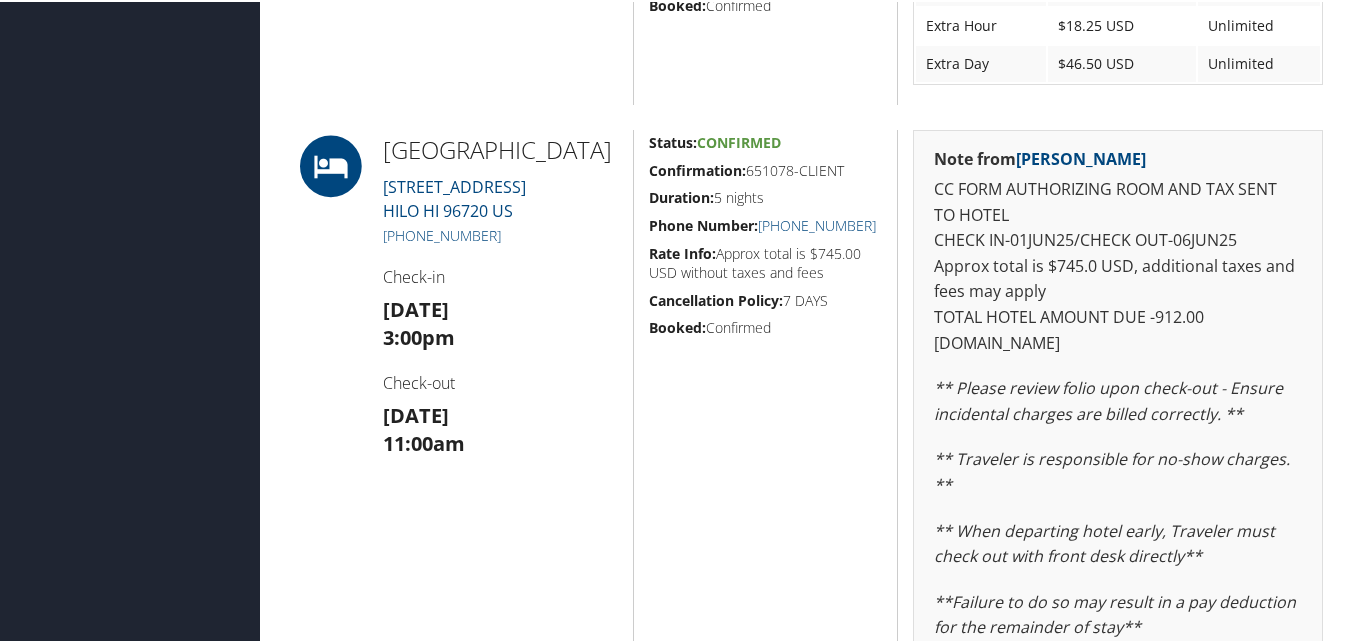 drag, startPoint x: 850, startPoint y: 159, endPoint x: 645, endPoint y: 178, distance: 205.8786 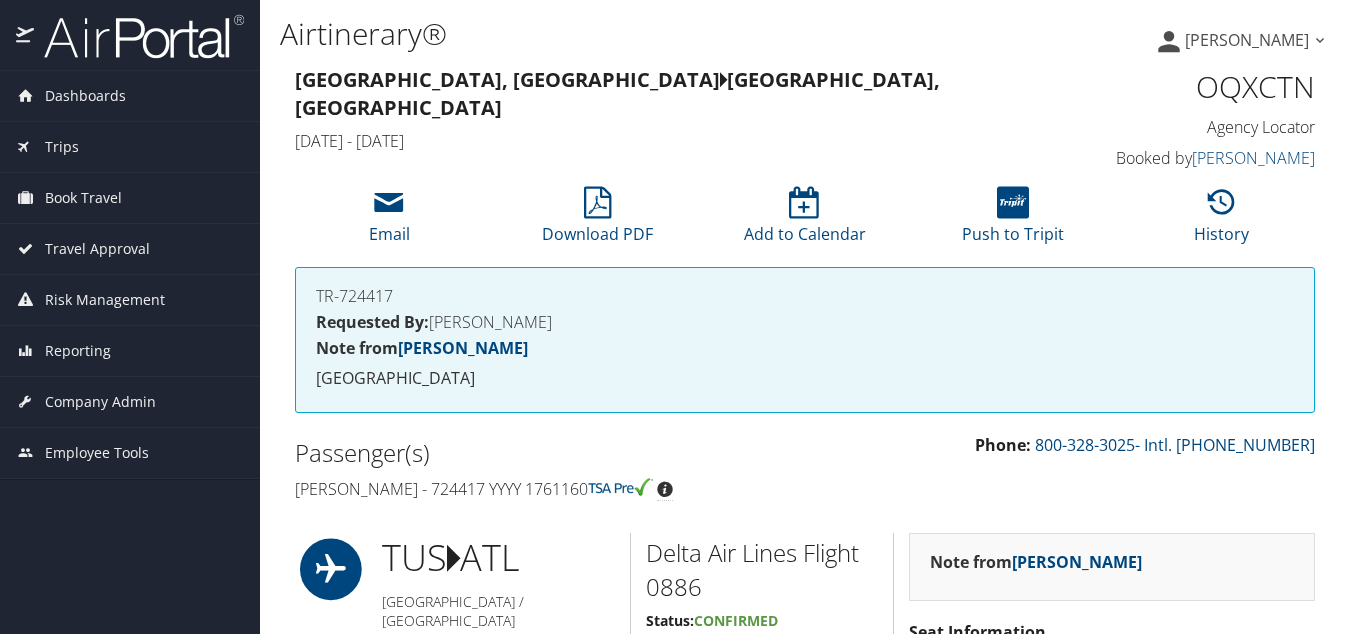scroll, scrollTop: 0, scrollLeft: 0, axis: both 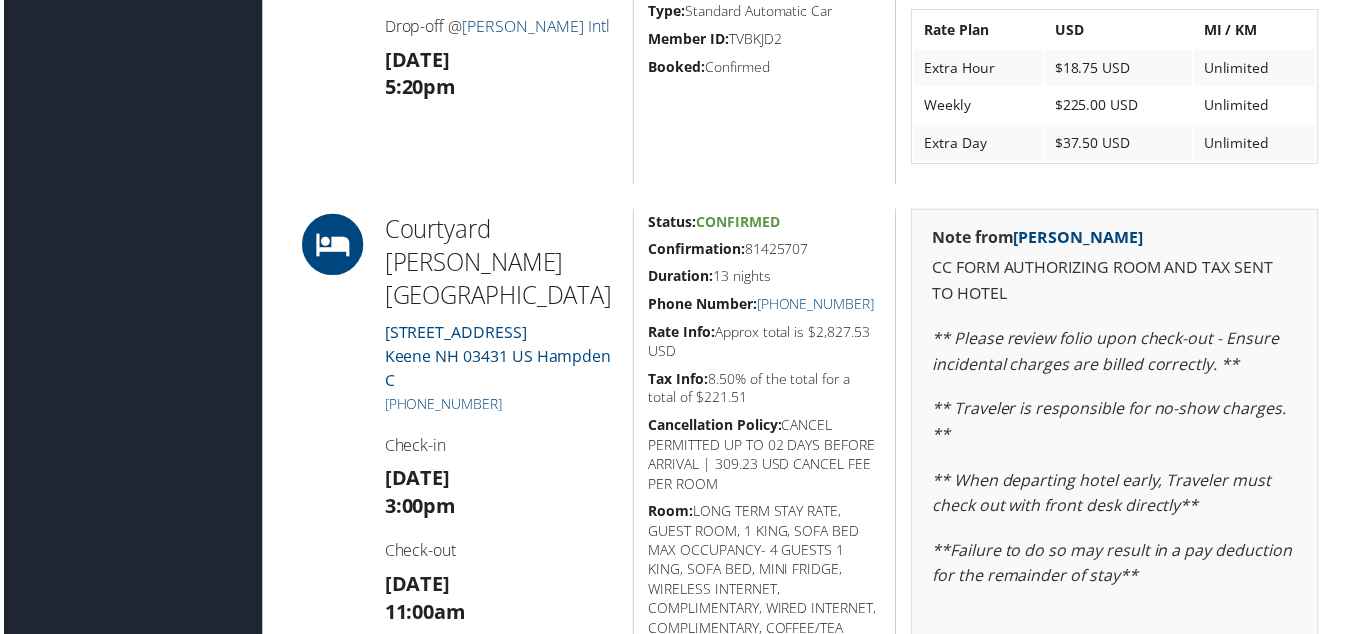 drag, startPoint x: 830, startPoint y: 251, endPoint x: 636, endPoint y: 257, distance: 194.09276 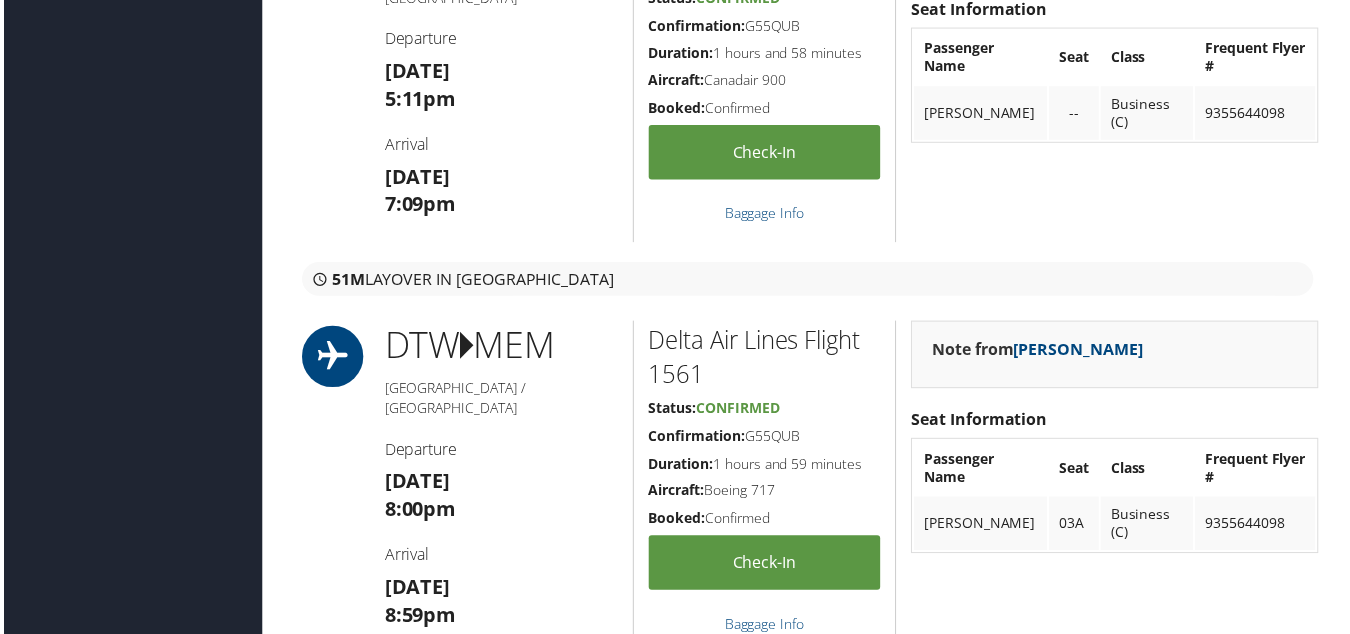 scroll, scrollTop: 2000, scrollLeft: 0, axis: vertical 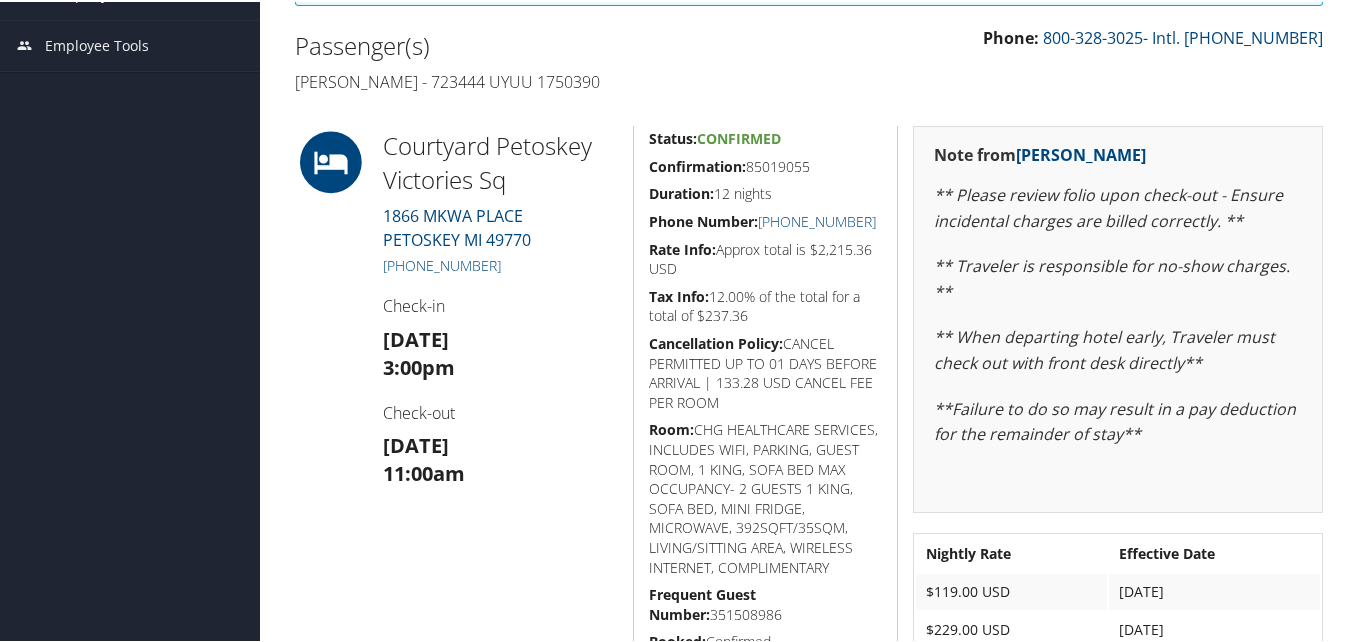 drag, startPoint x: 839, startPoint y: 147, endPoint x: 636, endPoint y: 166, distance: 203.88722 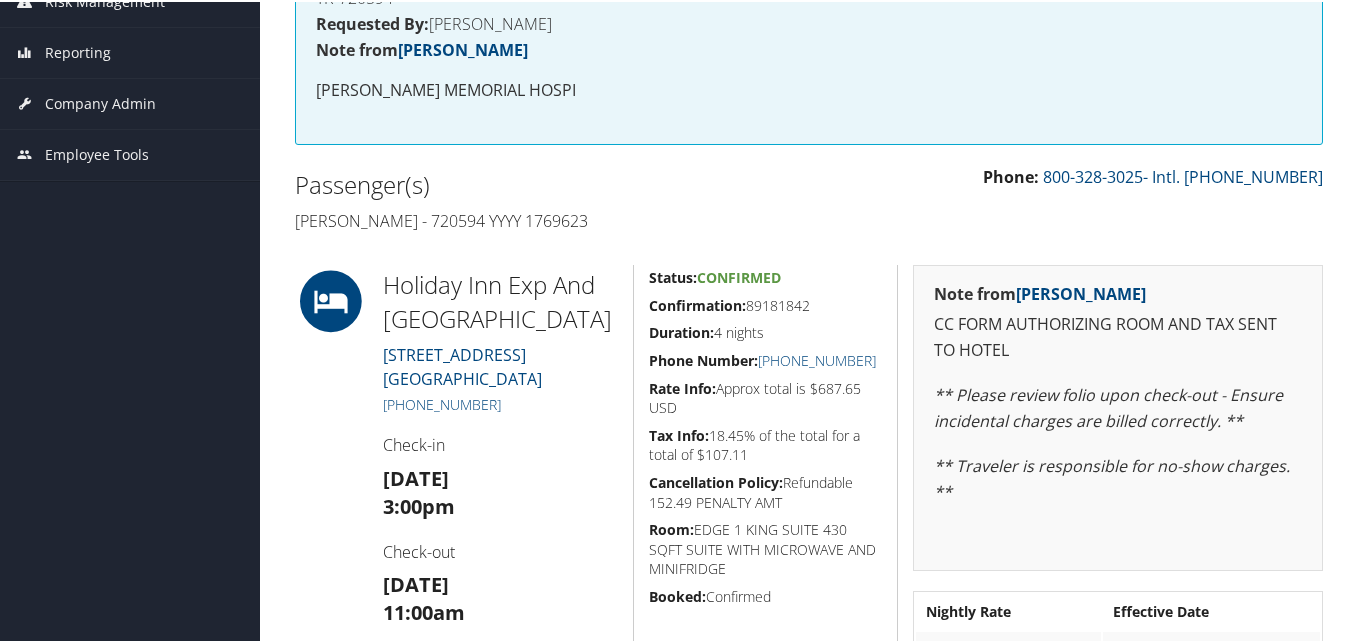 scroll, scrollTop: 400, scrollLeft: 0, axis: vertical 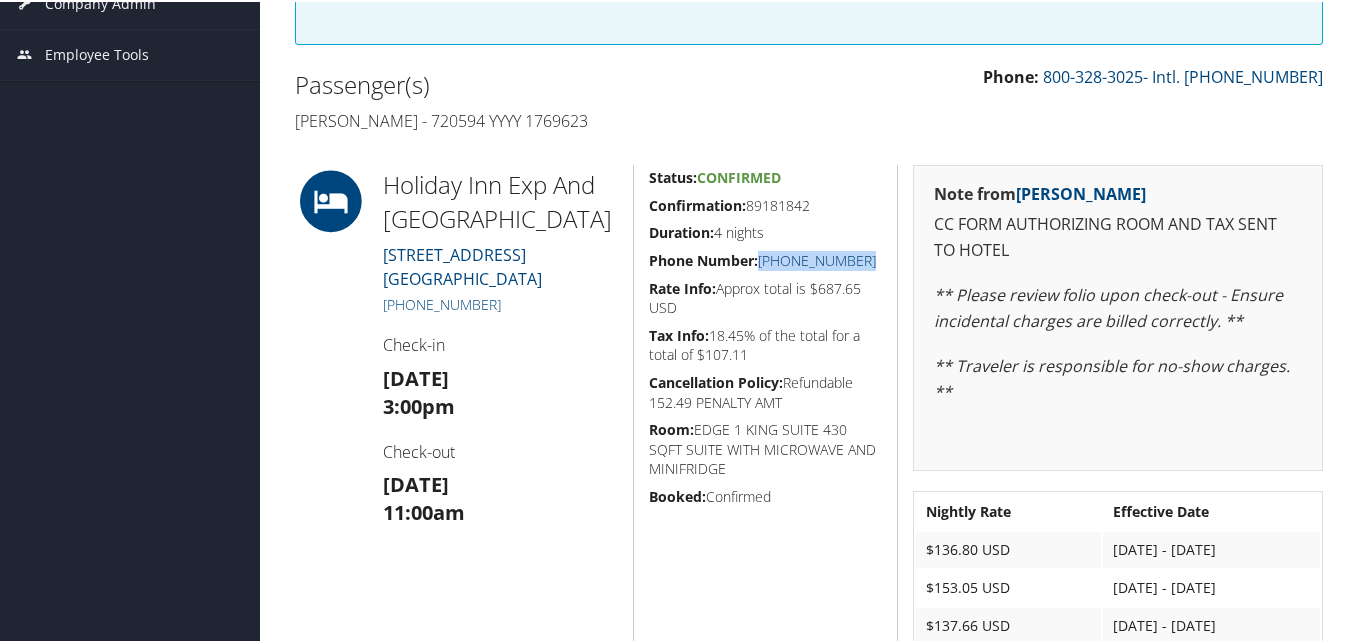 drag, startPoint x: 873, startPoint y: 258, endPoint x: 761, endPoint y: 262, distance: 112.0714 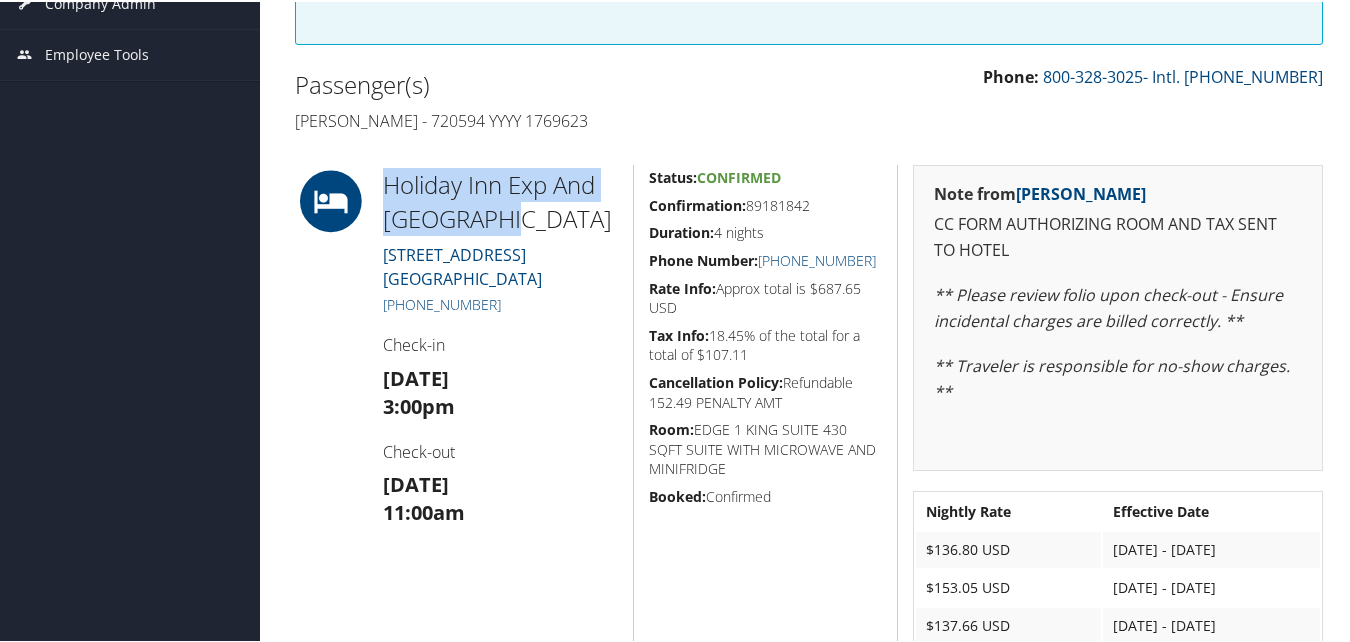 drag, startPoint x: 537, startPoint y: 212, endPoint x: 386, endPoint y: 173, distance: 155.95512 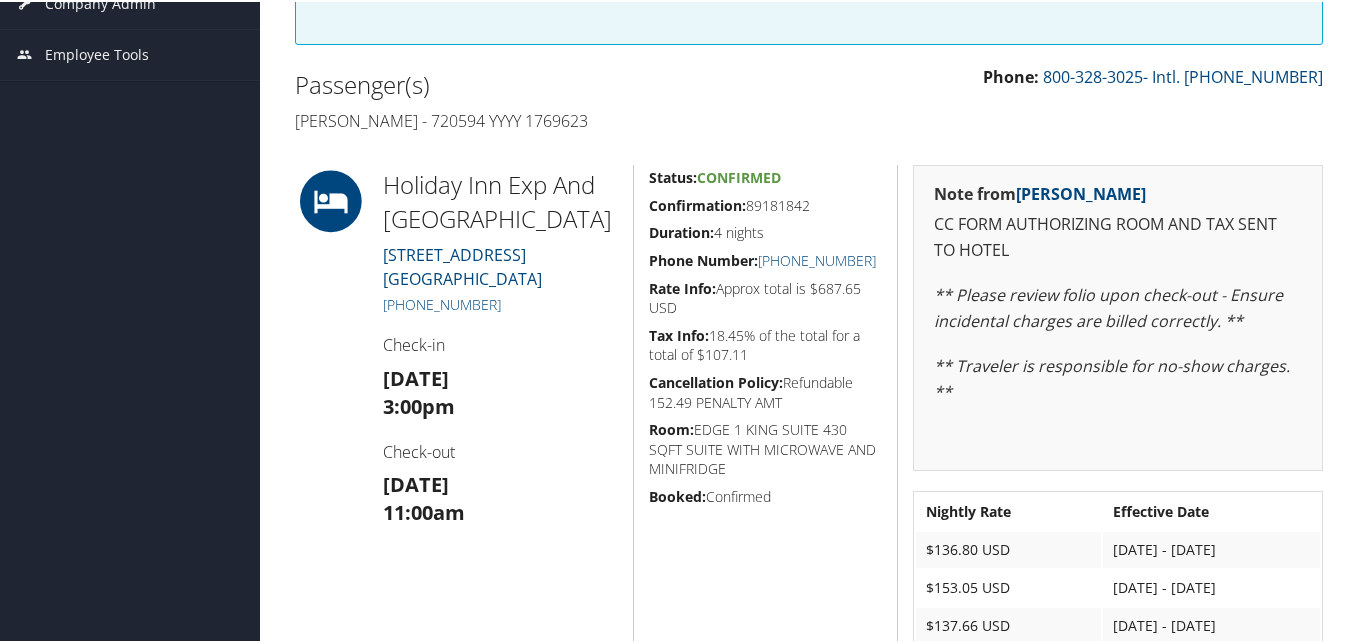 click on "Holiday Inn Exp And Stes North
2713 POINT NORTH BLVD ALBANY GA 31707
(229) 405-2613
Check-in
Thu 29 May
3:00pm
Check-out
Mon 02 Jun
11:00am" at bounding box center (500, 414) 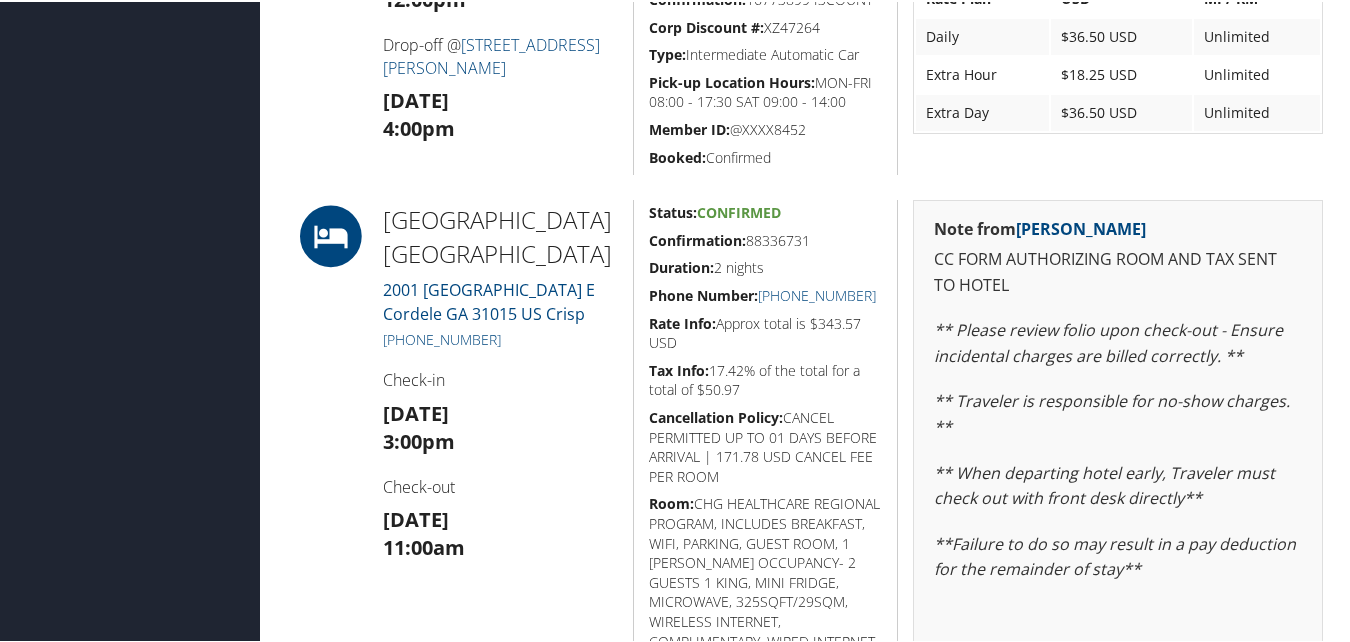 scroll, scrollTop: 800, scrollLeft: 0, axis: vertical 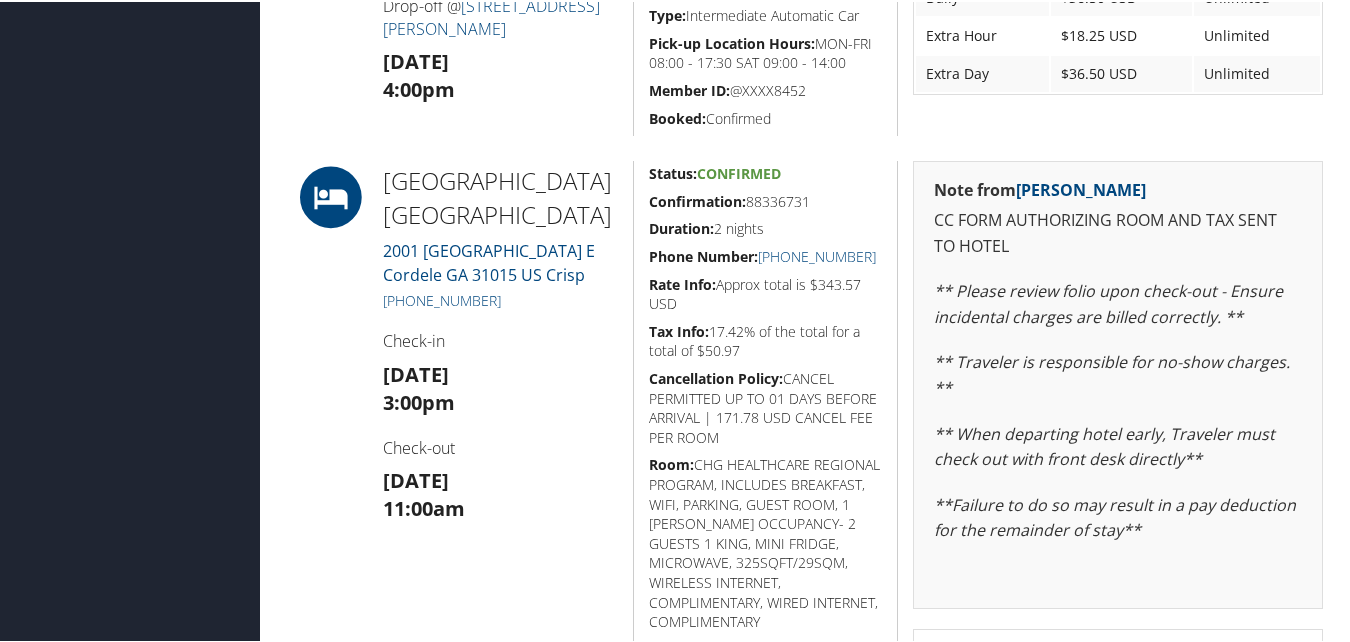 drag, startPoint x: 832, startPoint y: 211, endPoint x: 642, endPoint y: 206, distance: 190.06578 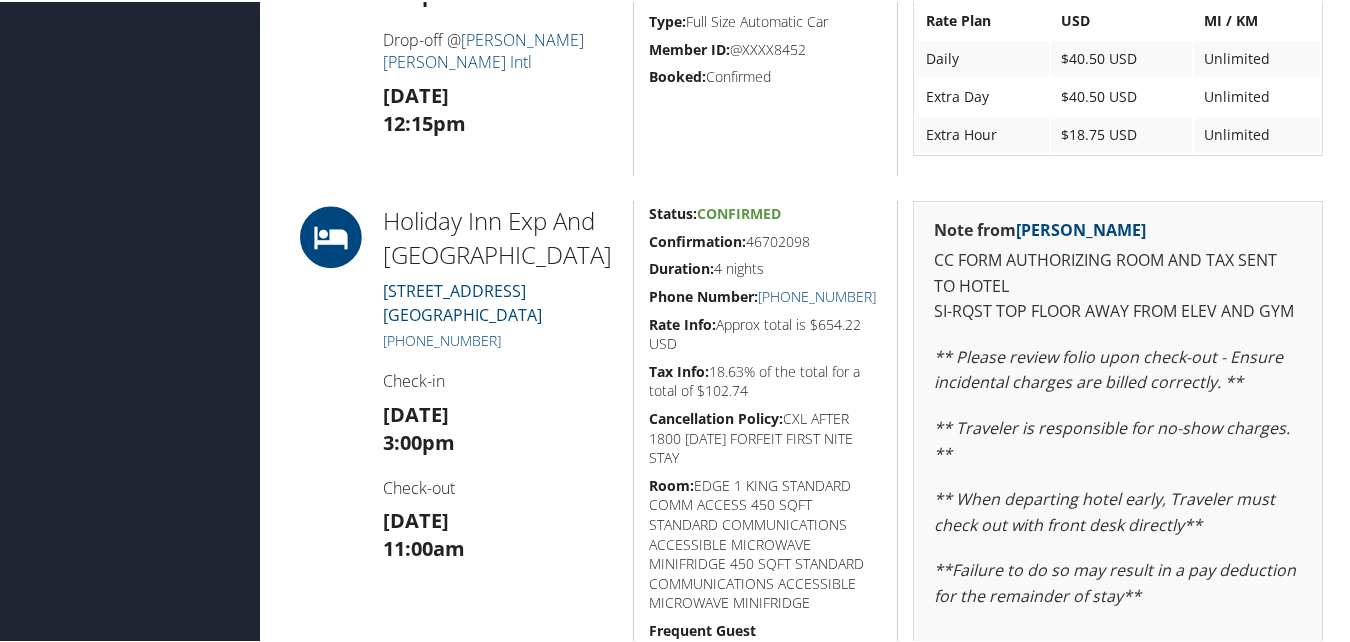 scroll, scrollTop: 1100, scrollLeft: 0, axis: vertical 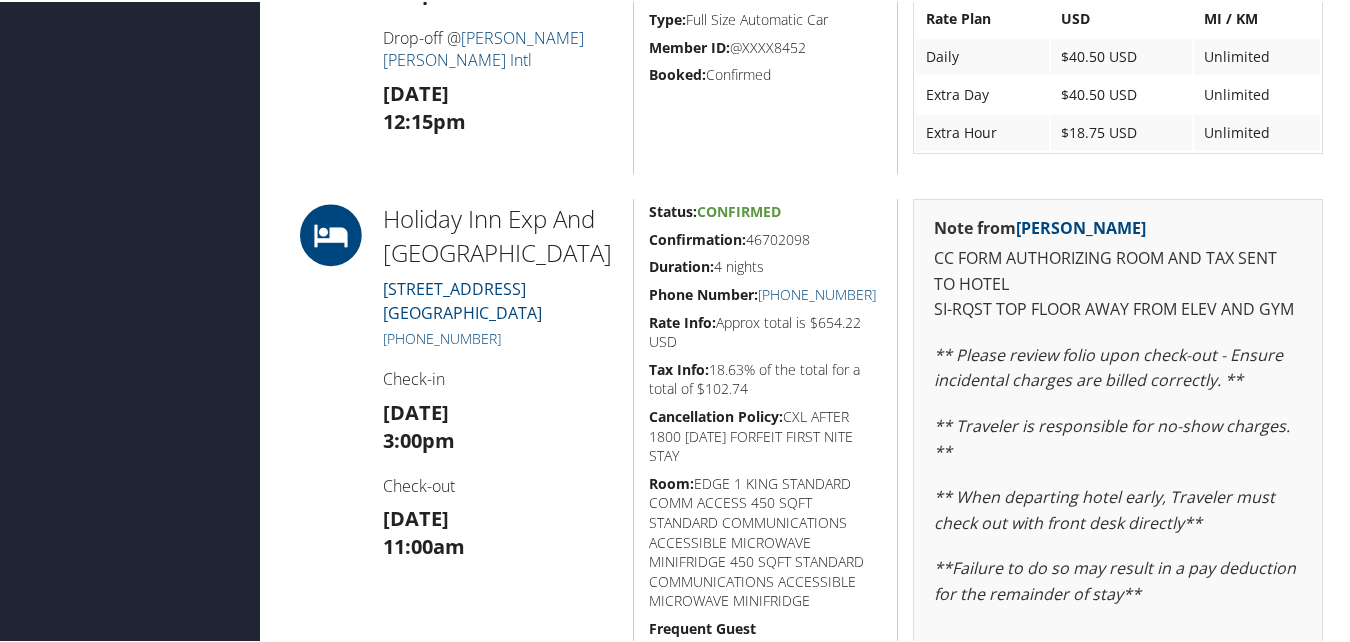 drag, startPoint x: 811, startPoint y: 246, endPoint x: 827, endPoint y: 233, distance: 20.615528 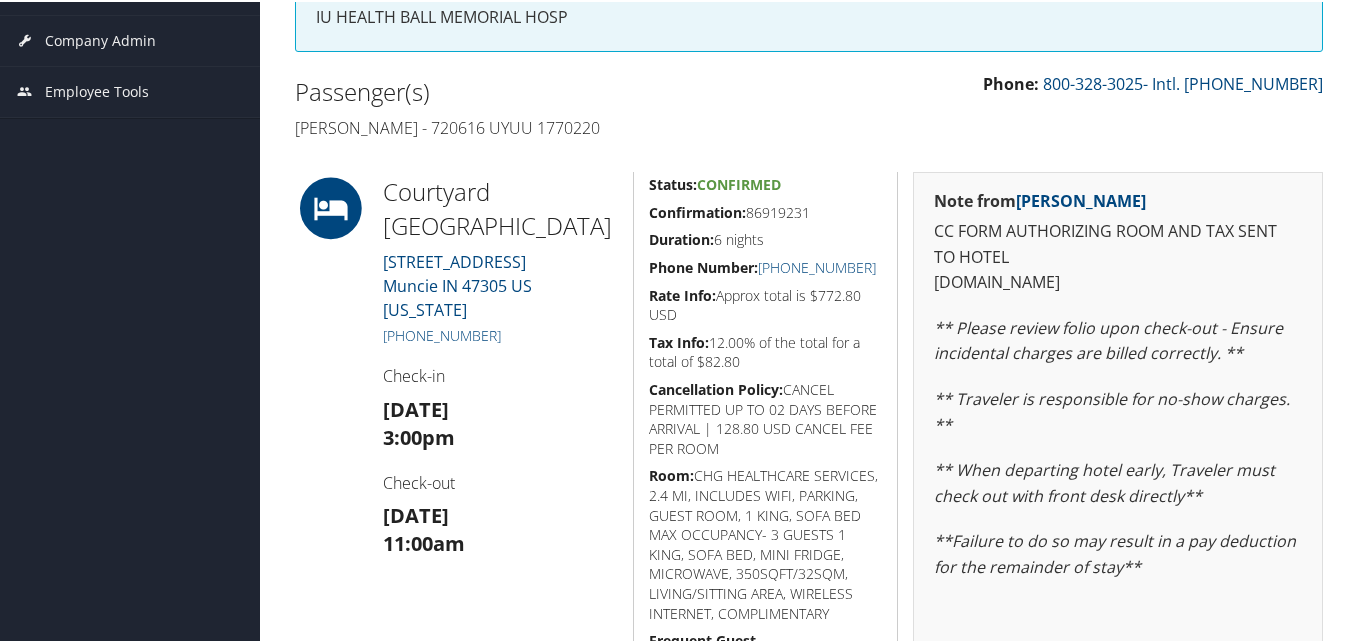 scroll, scrollTop: 300, scrollLeft: 0, axis: vertical 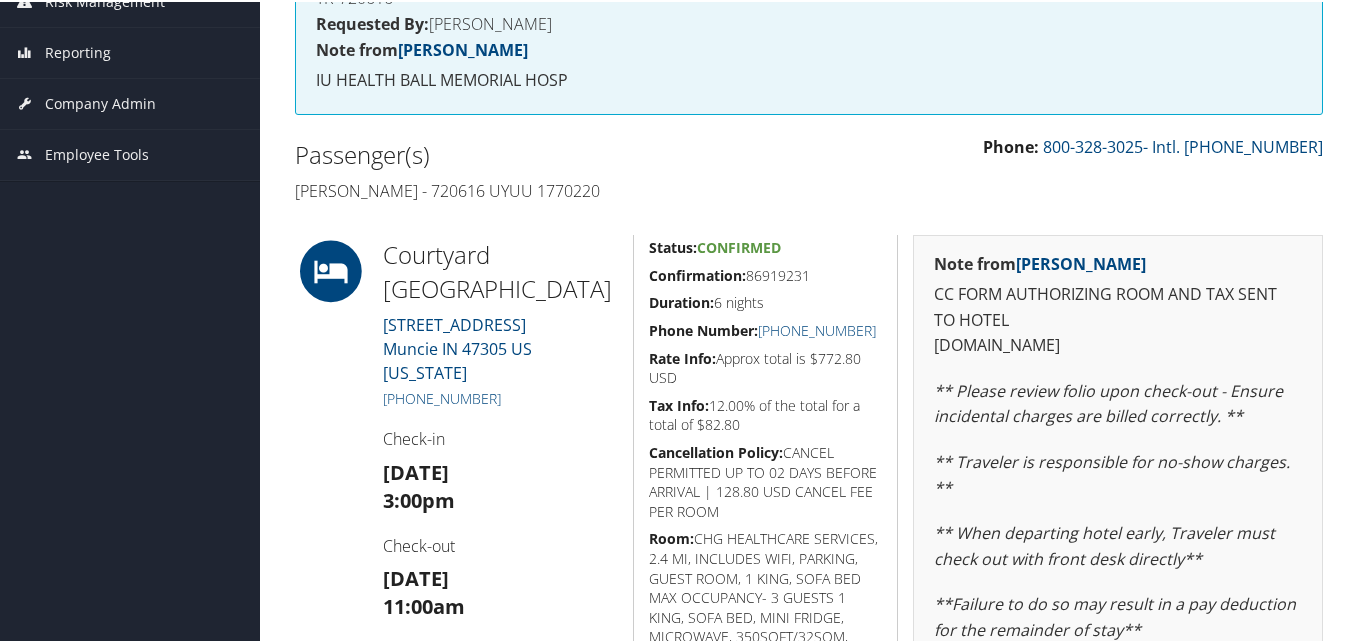drag, startPoint x: 851, startPoint y: 275, endPoint x: 636, endPoint y: 271, distance: 215.0372 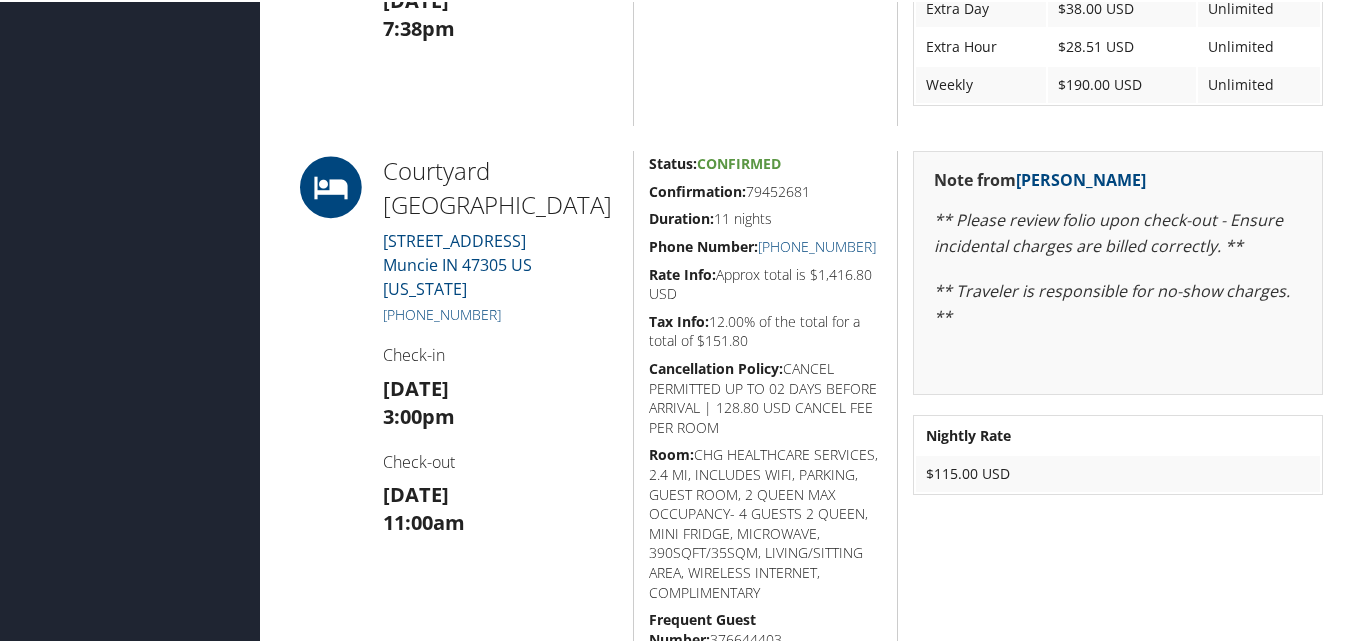 scroll, scrollTop: 1200, scrollLeft: 0, axis: vertical 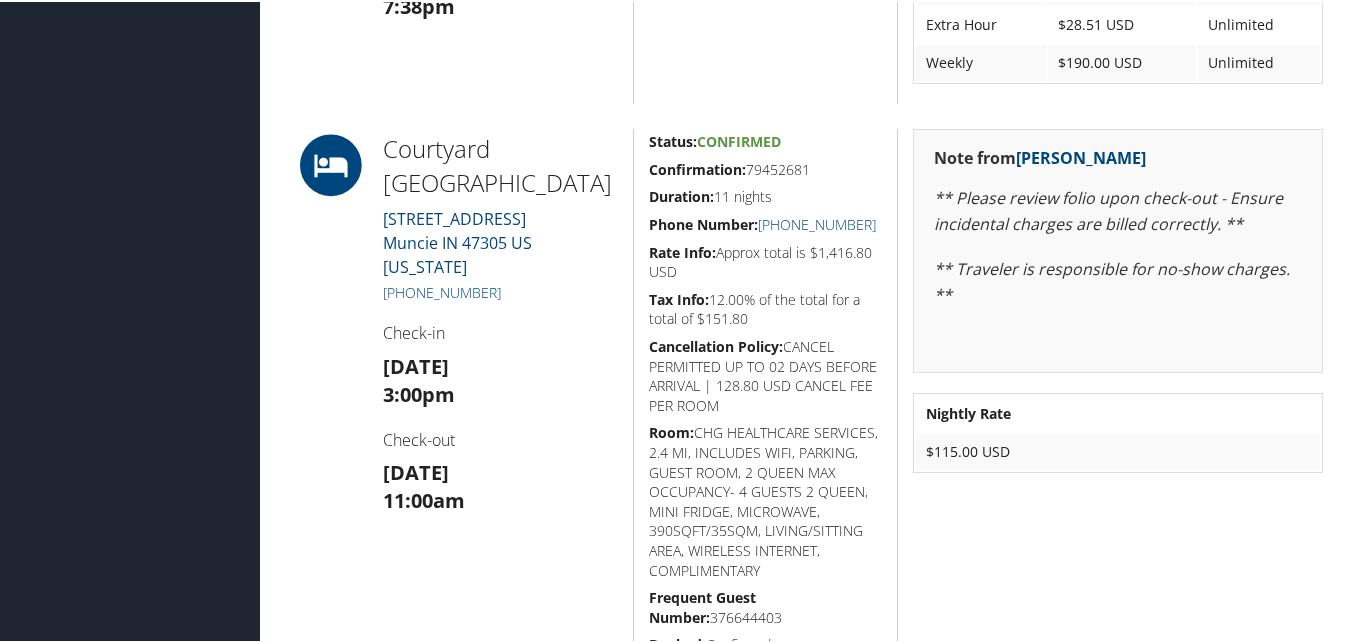 drag, startPoint x: 823, startPoint y: 165, endPoint x: 629, endPoint y: 169, distance: 194.04123 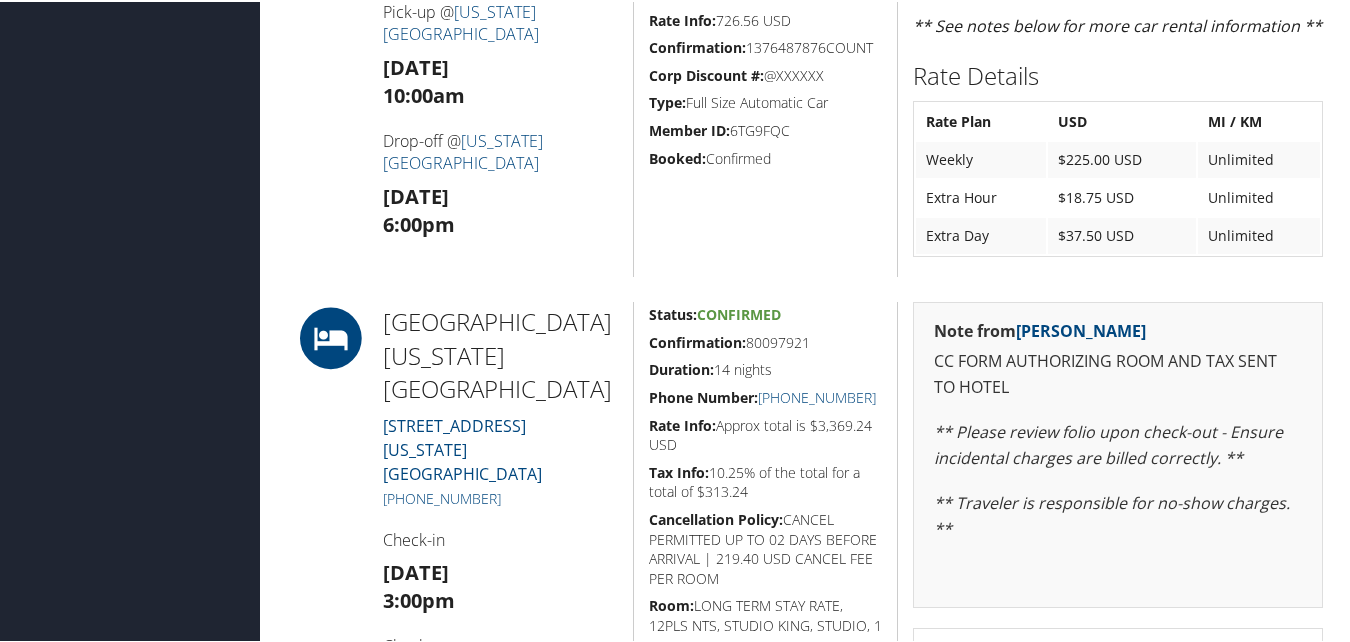 scroll, scrollTop: 600, scrollLeft: 0, axis: vertical 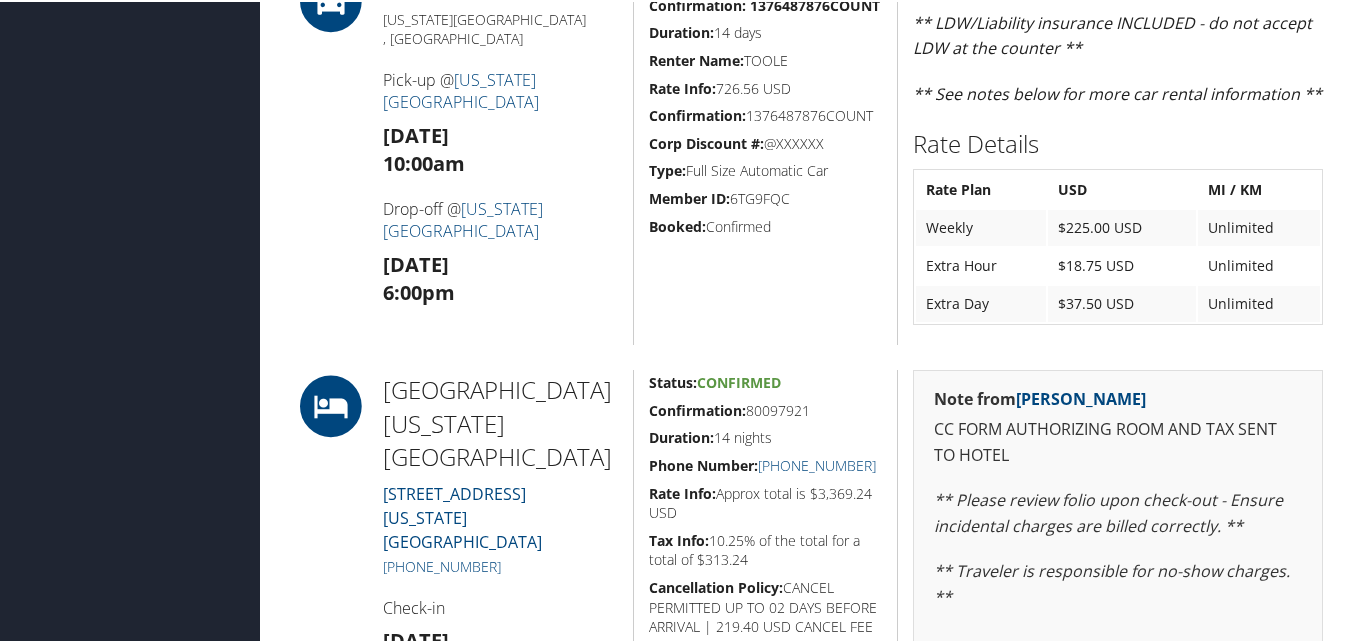 drag, startPoint x: 824, startPoint y: 423, endPoint x: 632, endPoint y: 434, distance: 192.31485 